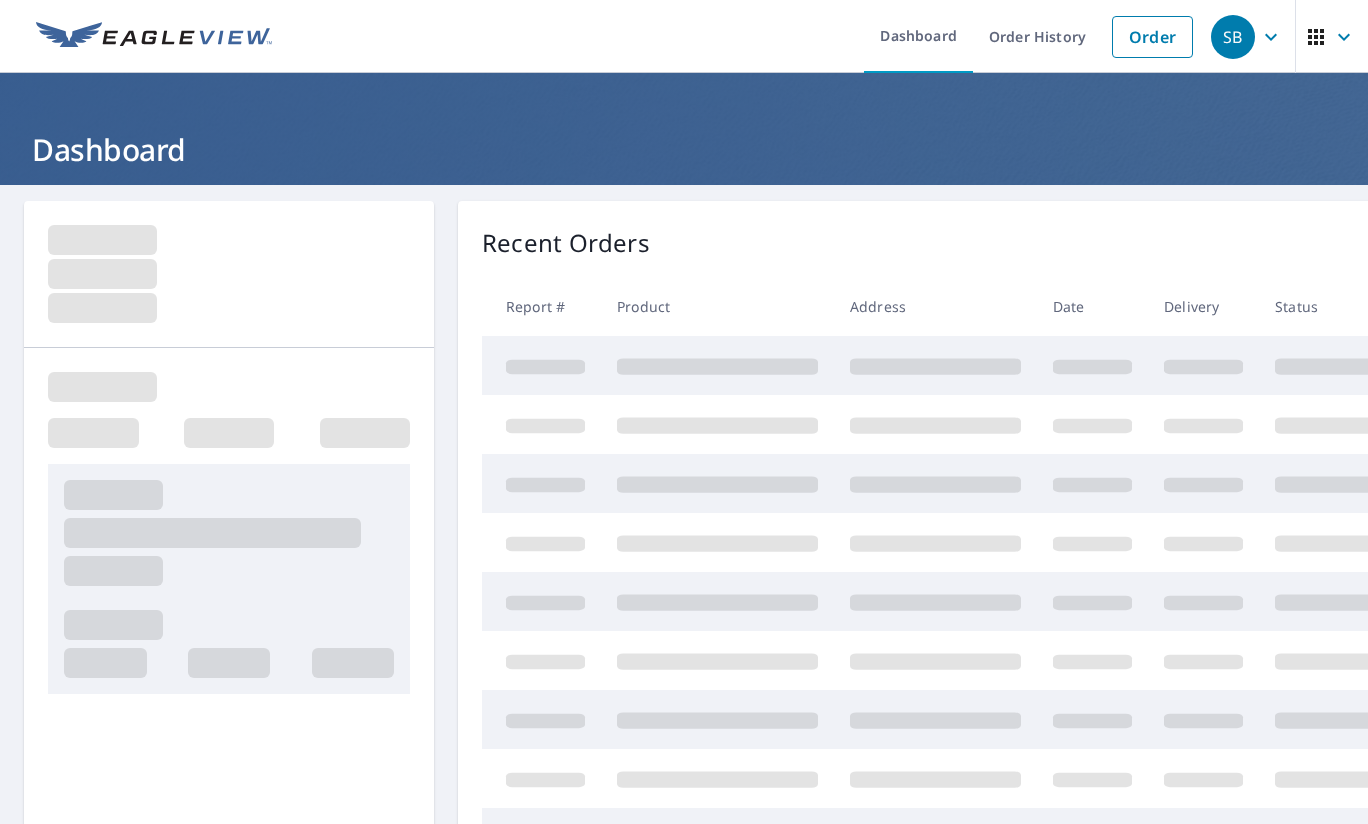 scroll, scrollTop: 0, scrollLeft: 0, axis: both 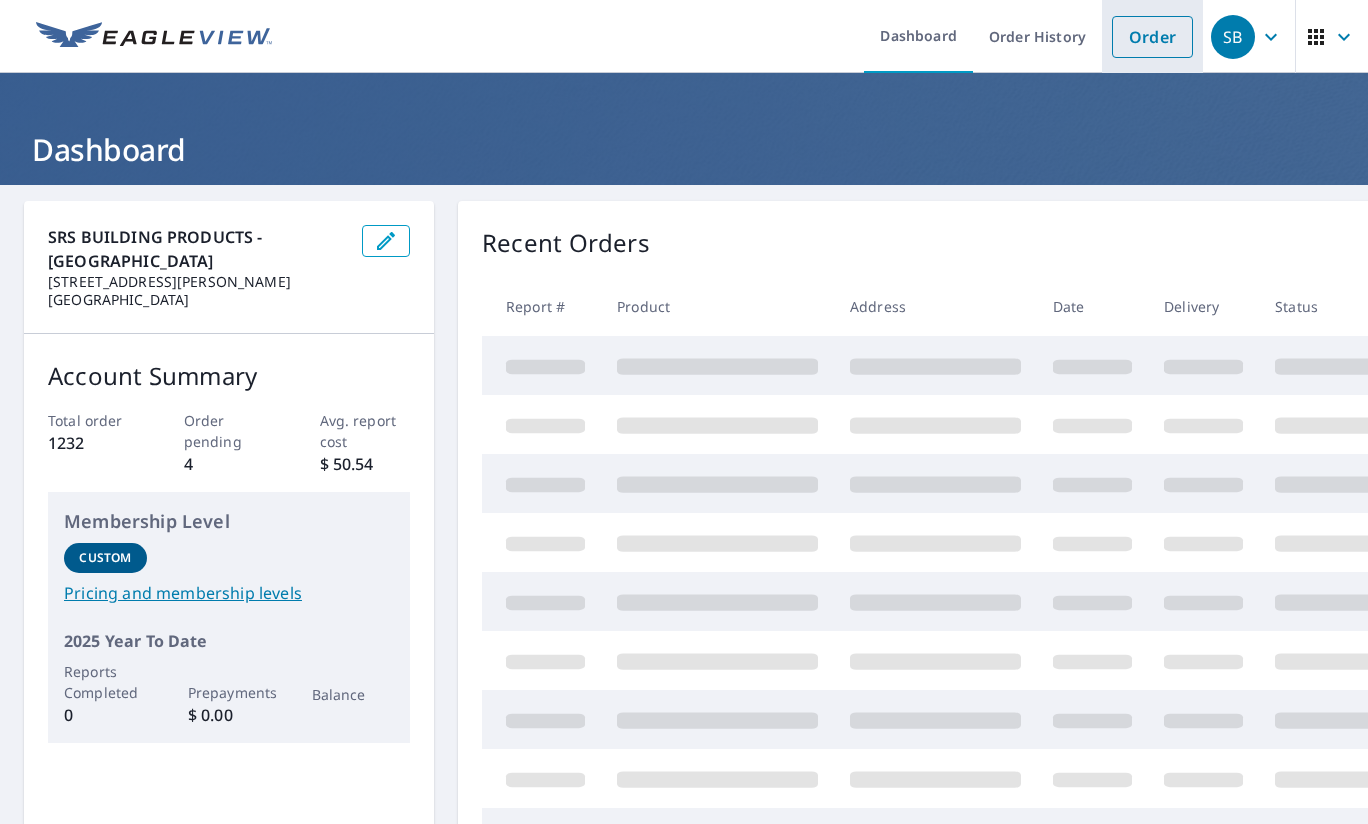 click on "Order" at bounding box center (1152, 37) 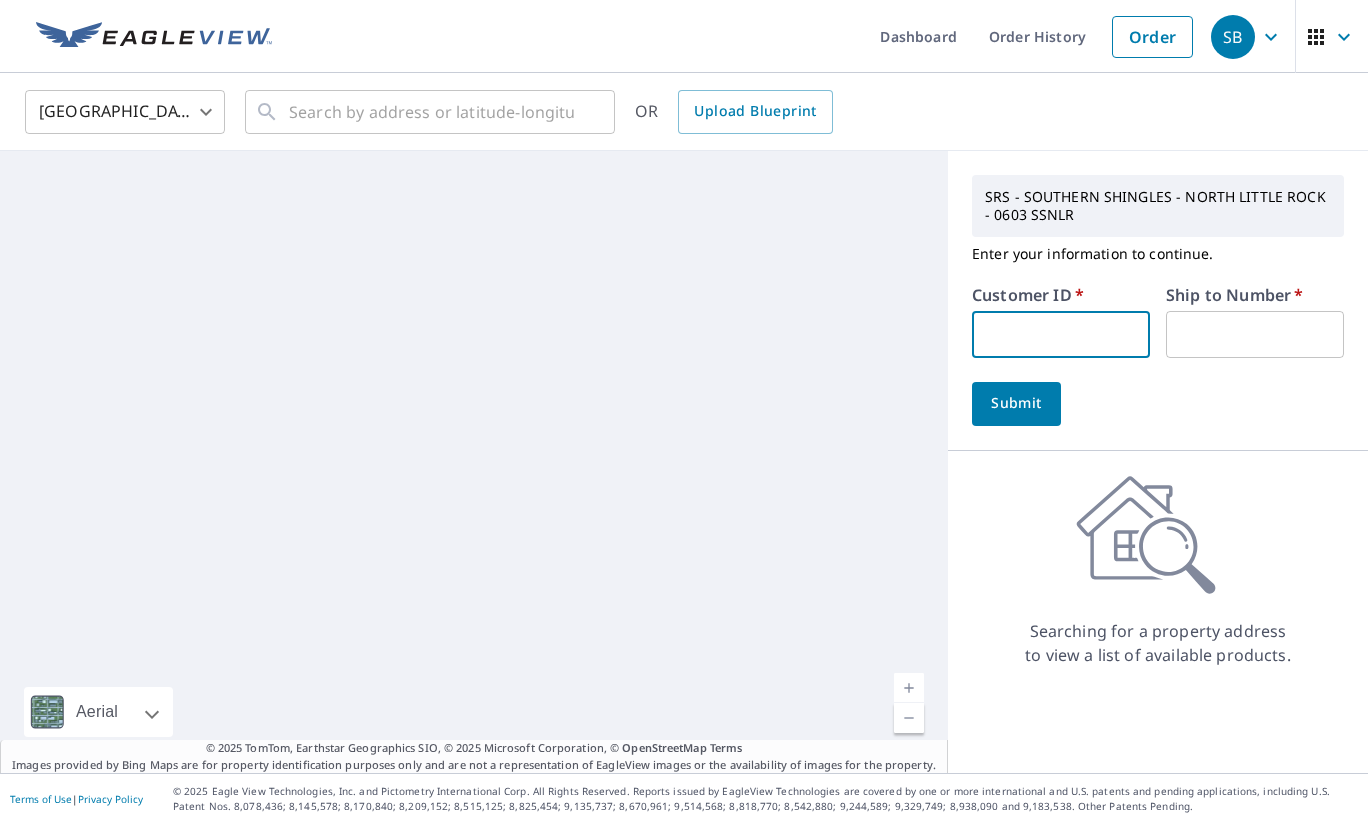 click at bounding box center (1061, 334) 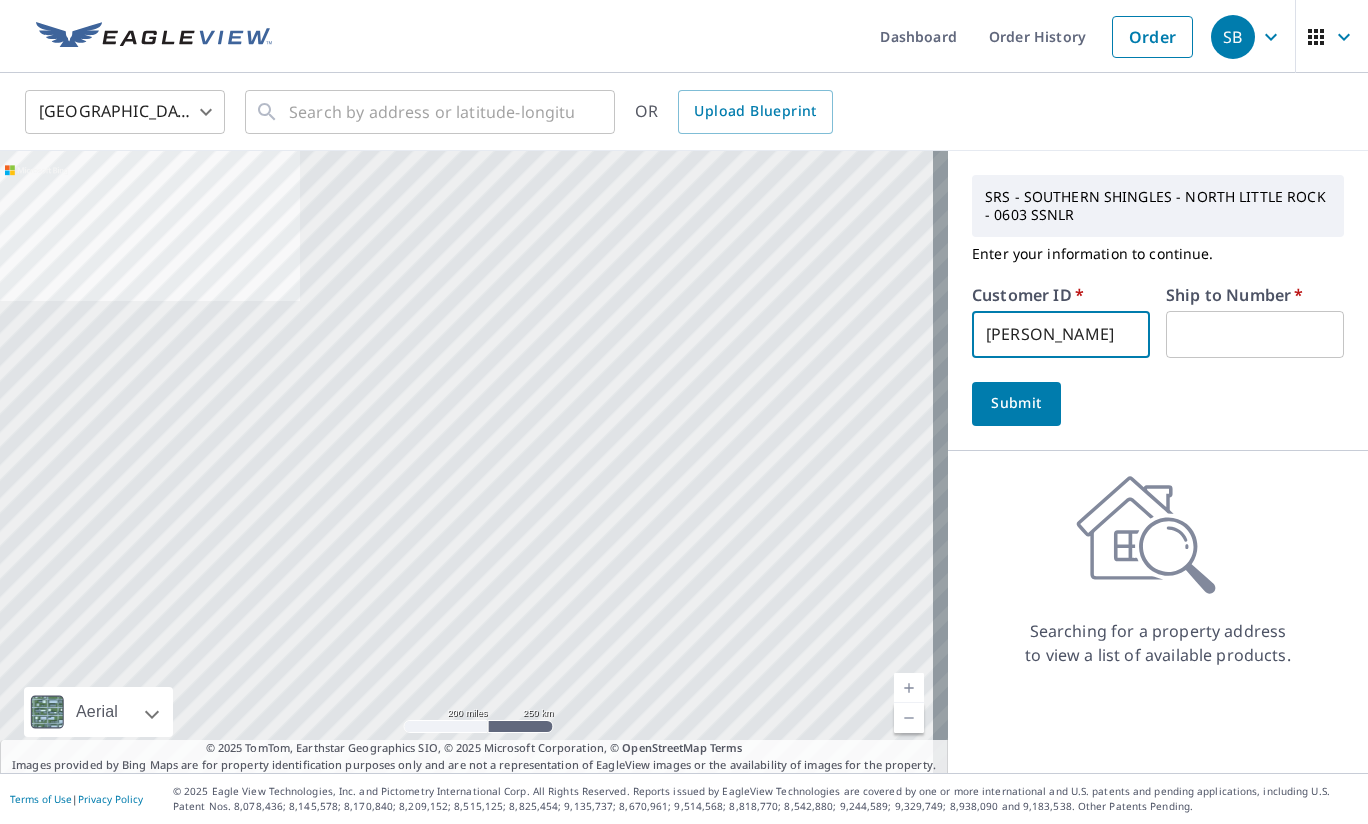 type on "[PERSON_NAME]" 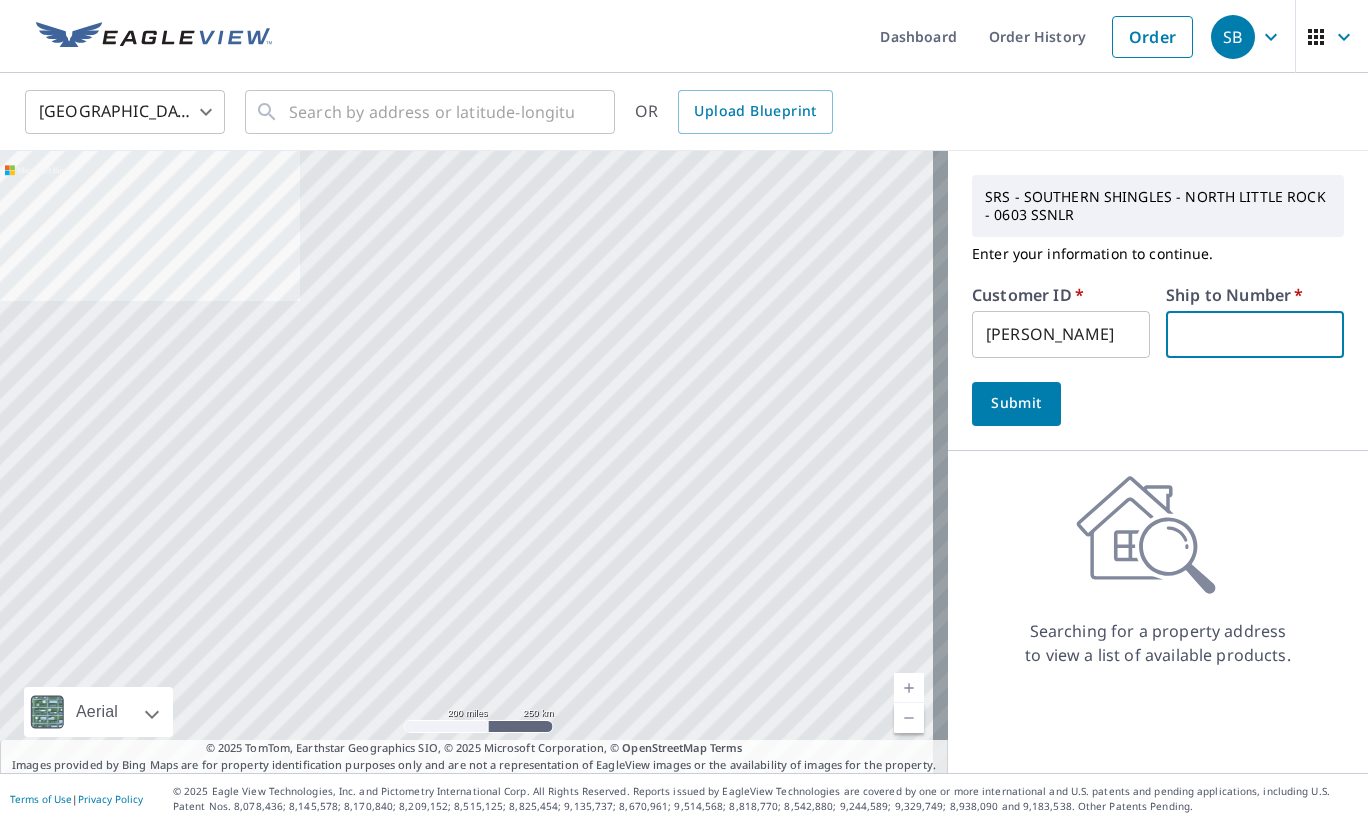 click at bounding box center [1255, 334] 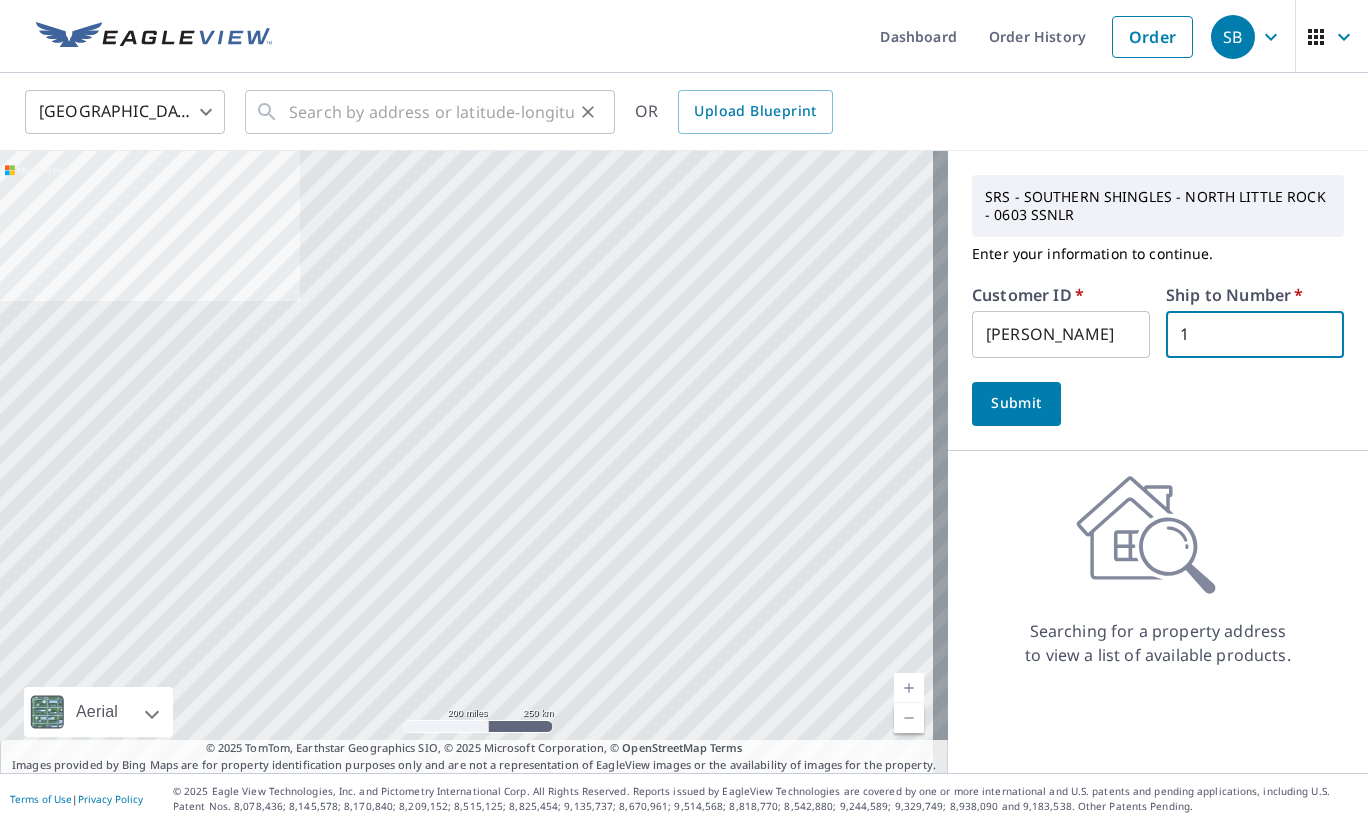 type on "1" 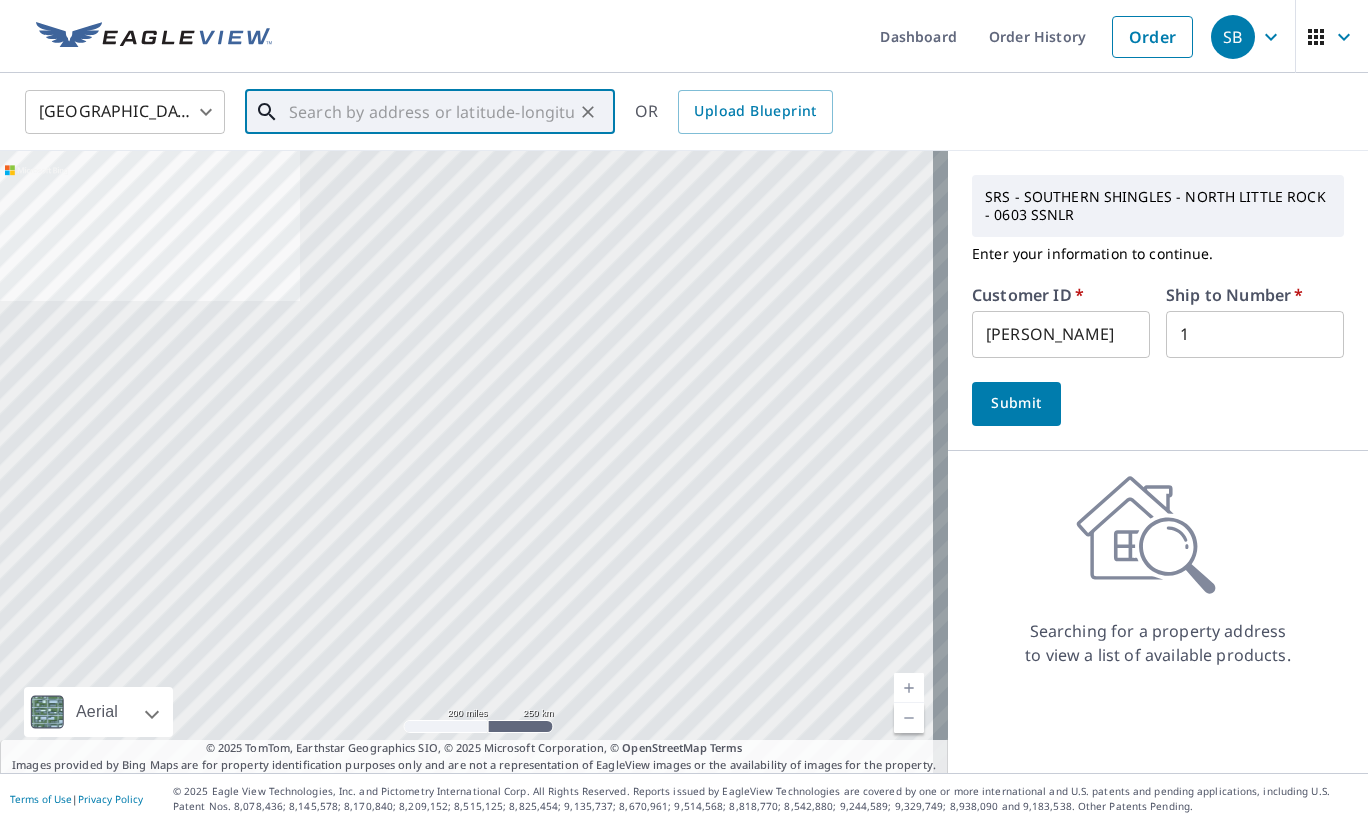 click at bounding box center [431, 112] 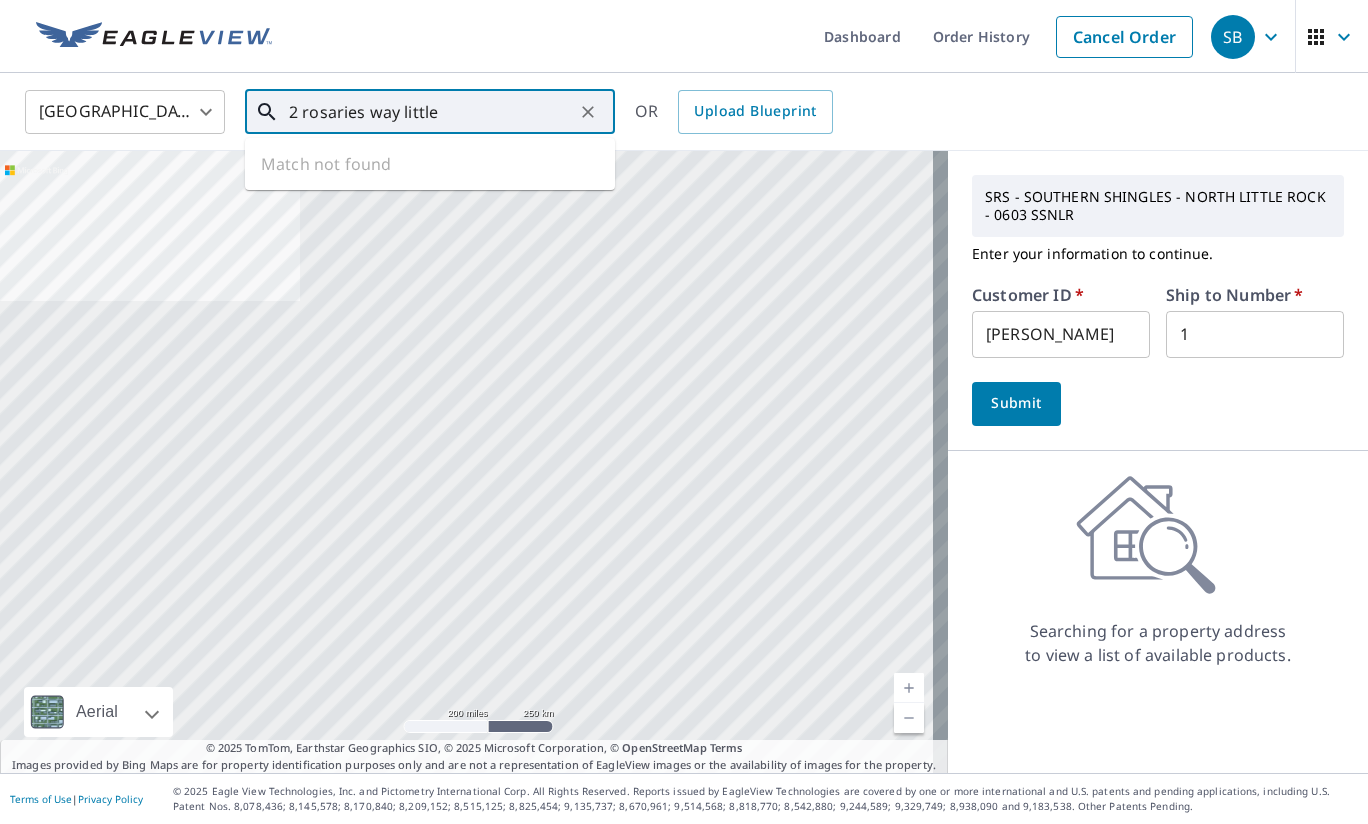 click on "2 rosaries way little" at bounding box center [431, 112] 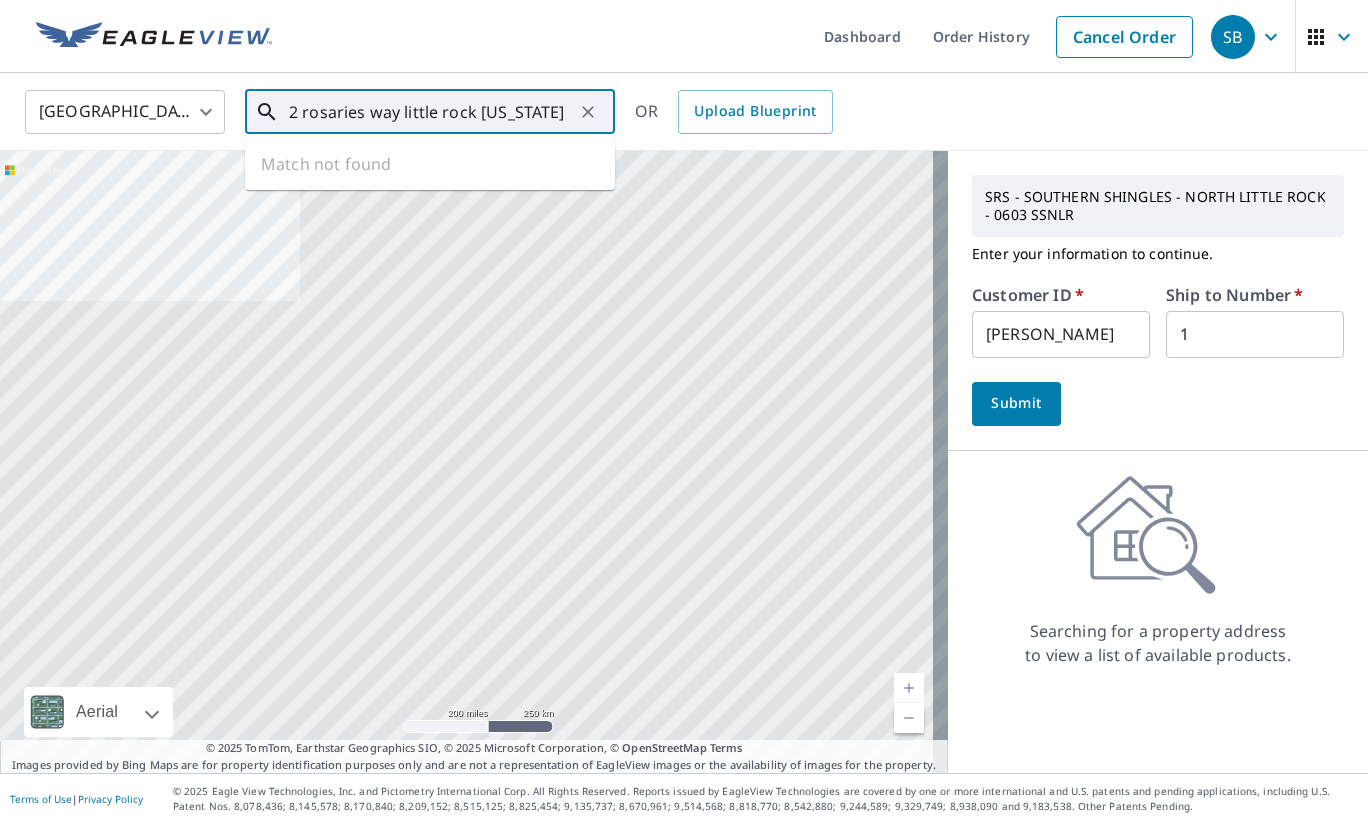 type on "2 rosaries way little rock [US_STATE]" 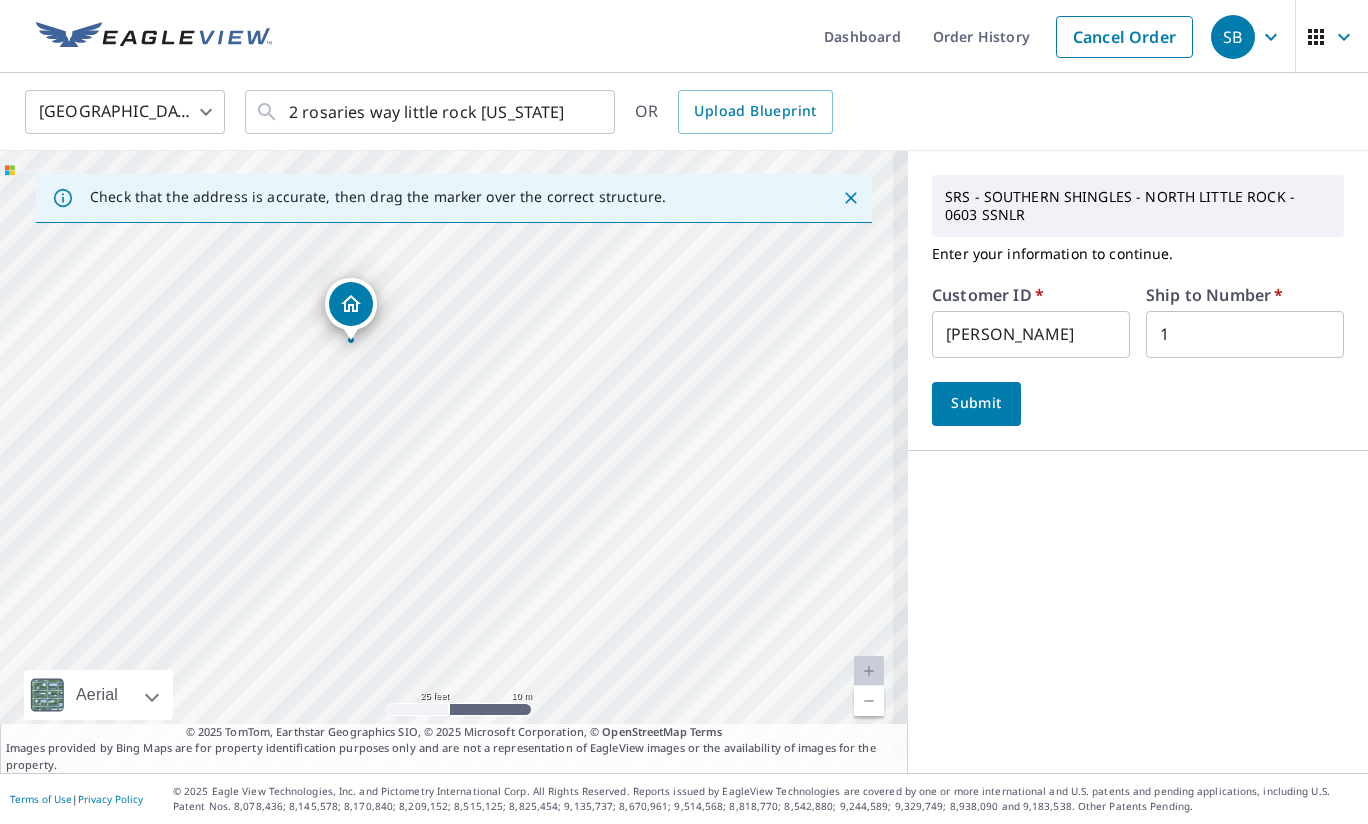 drag, startPoint x: 464, startPoint y: 481, endPoint x: 532, endPoint y: 547, distance: 94.76286 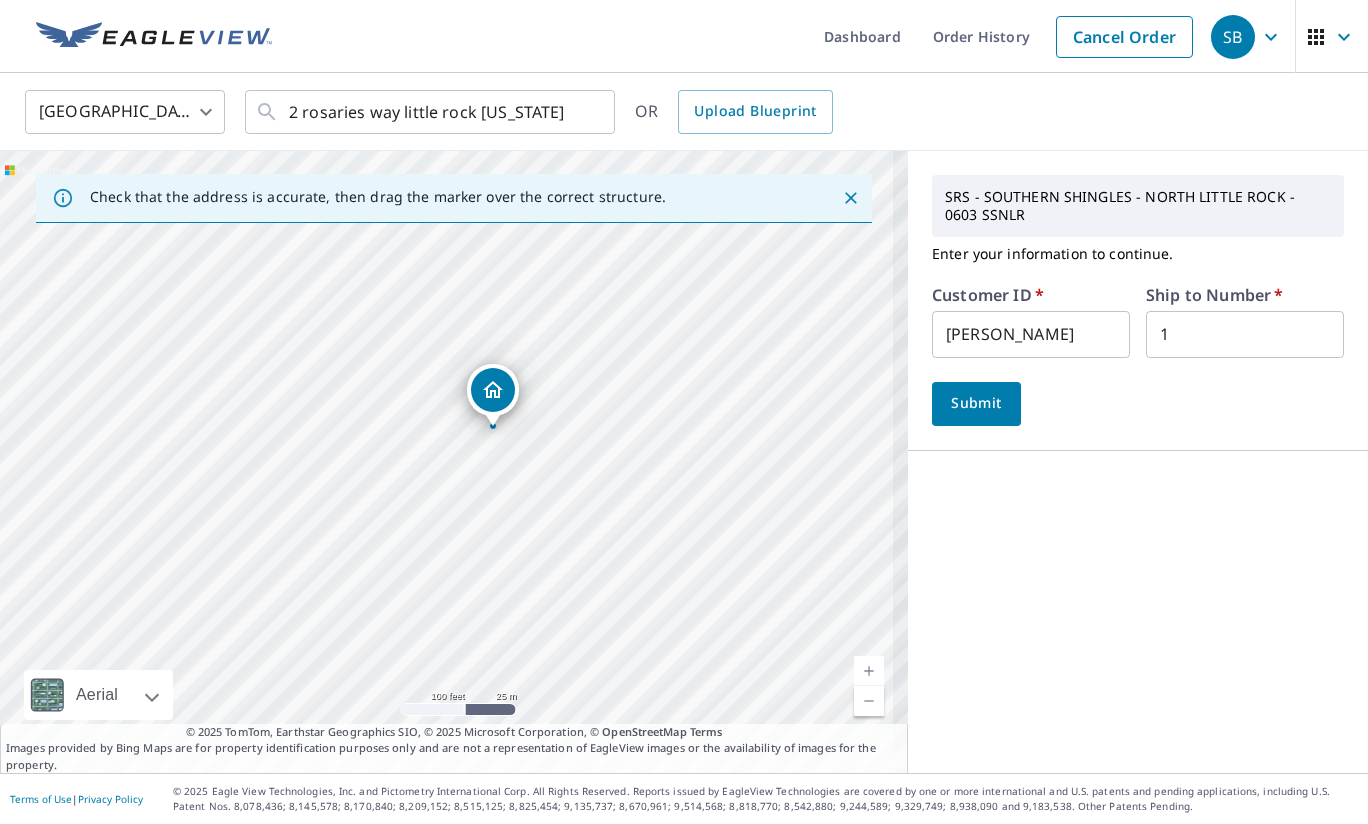 click on "Submit" at bounding box center (976, 403) 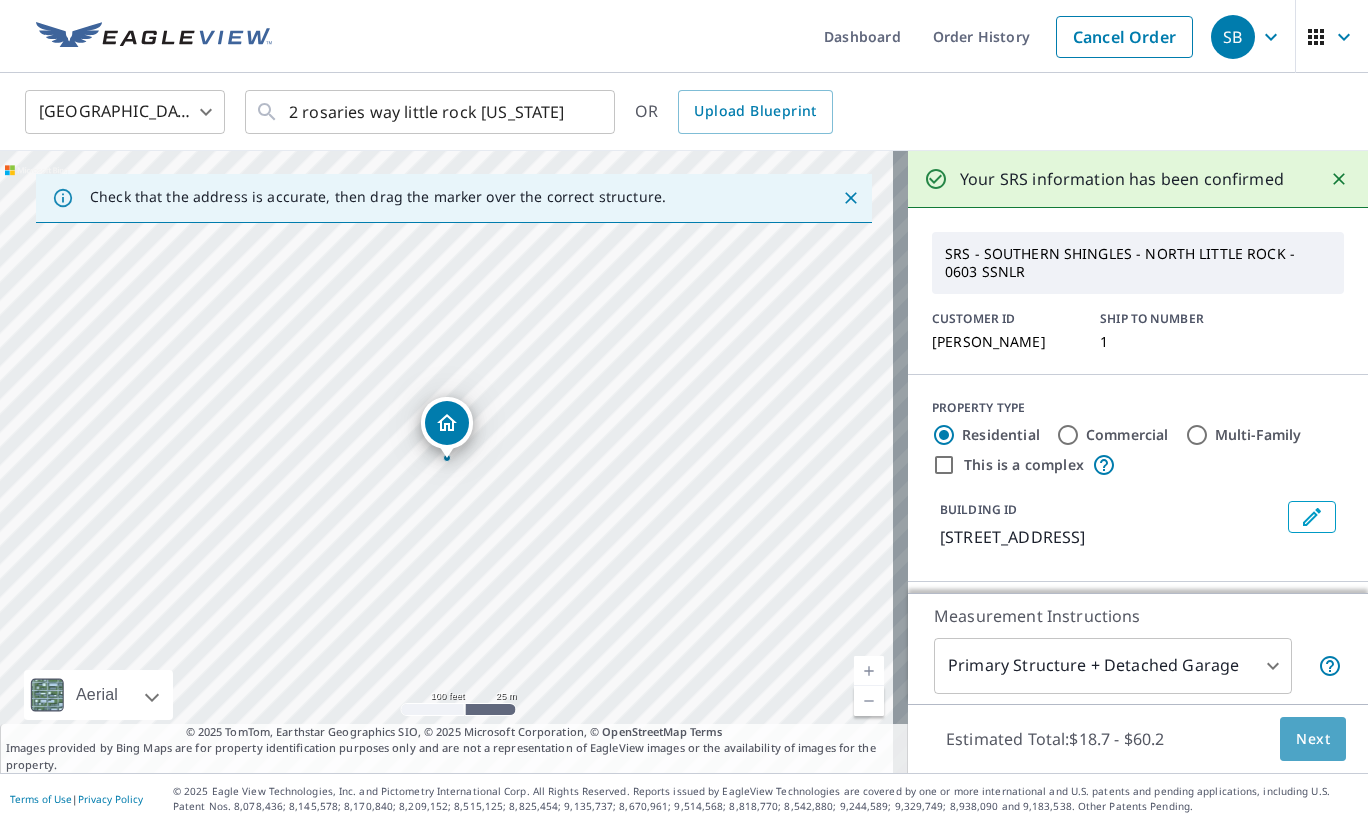 click on "Next" at bounding box center [1313, 739] 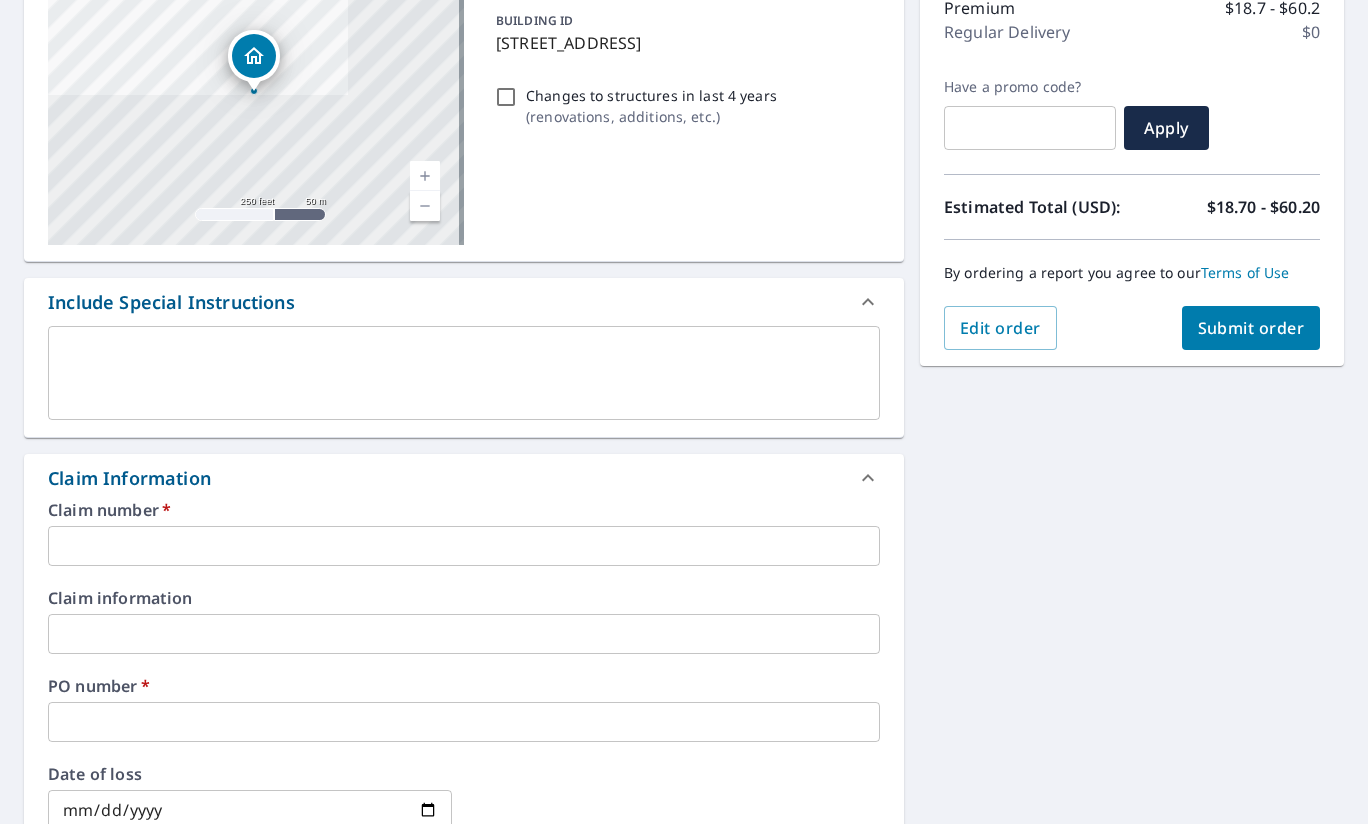 scroll, scrollTop: 272, scrollLeft: 0, axis: vertical 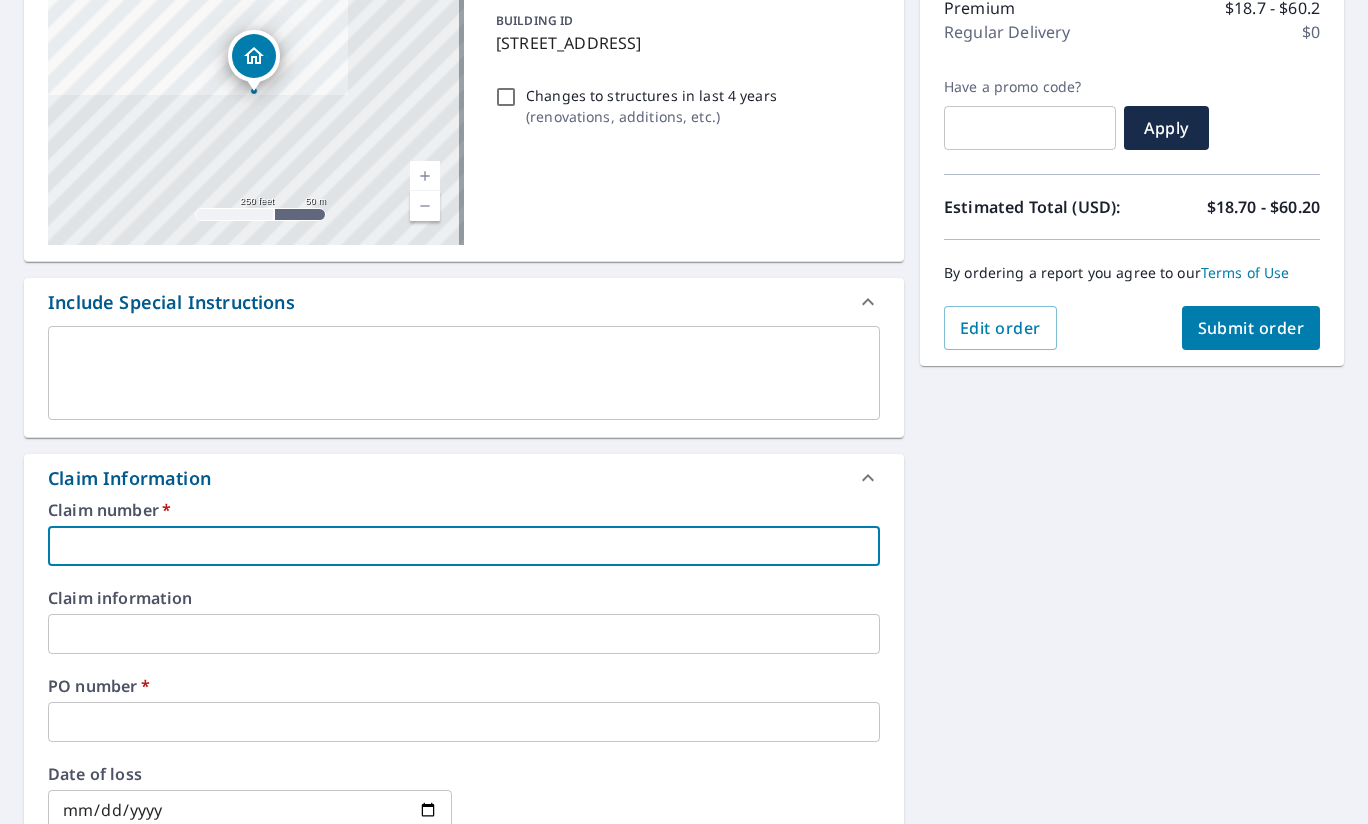 type on "t" 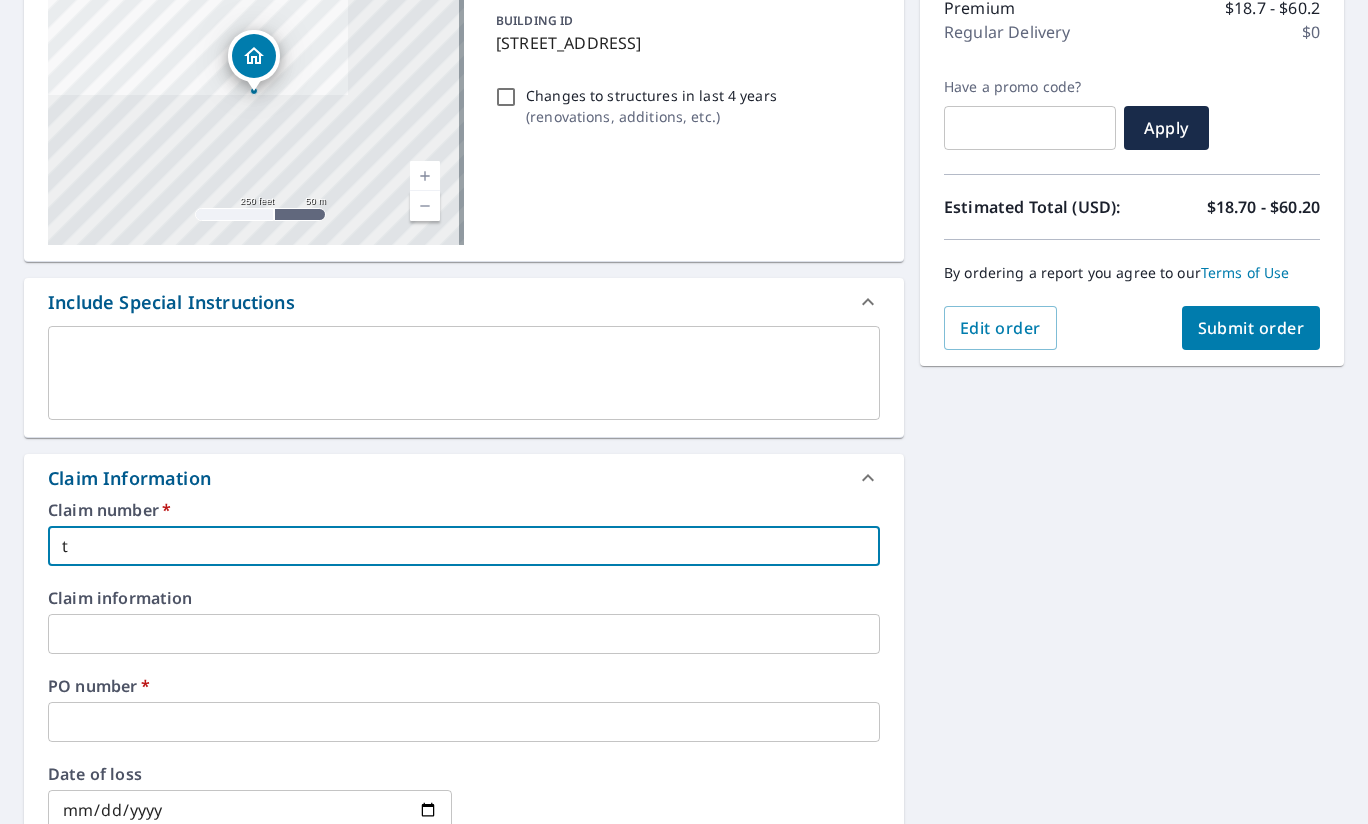 type on "ta" 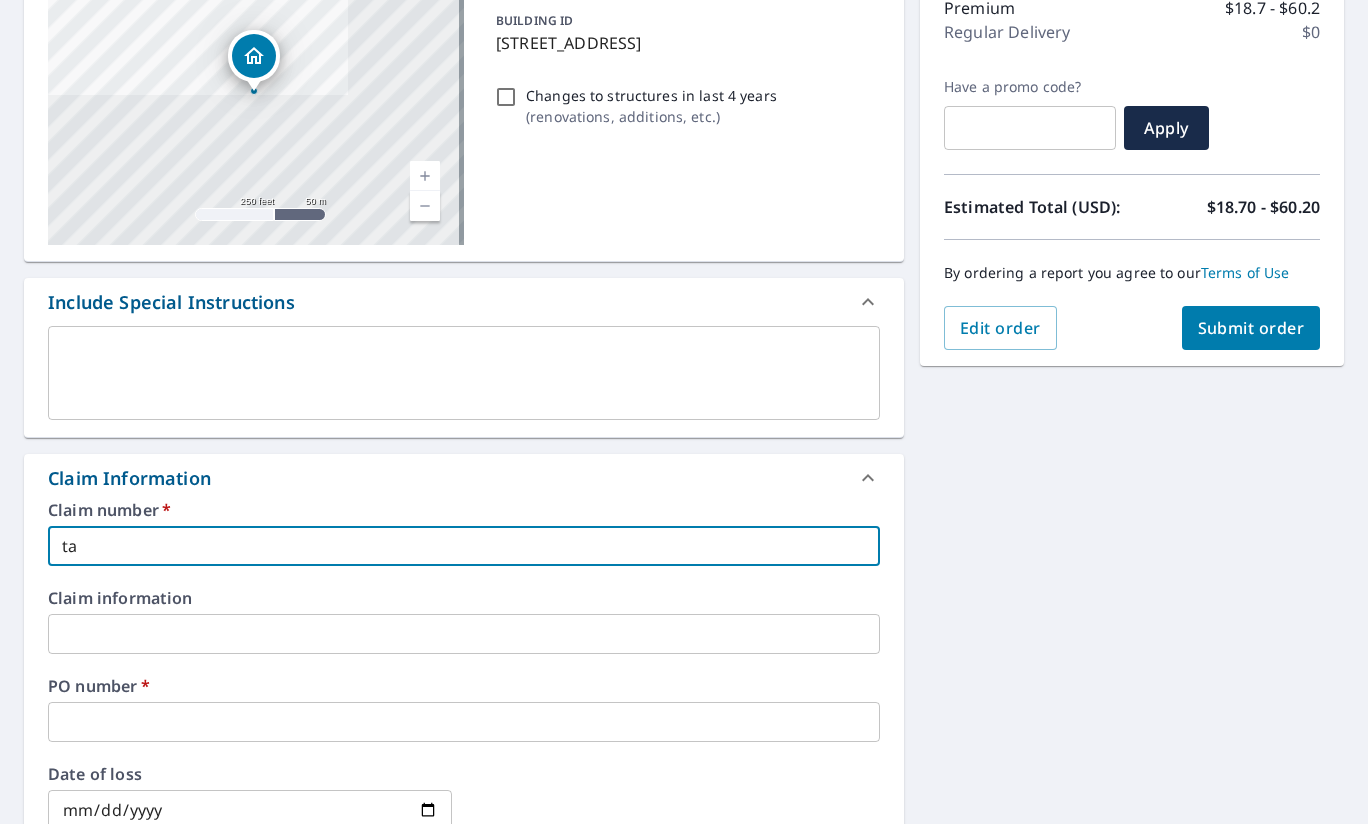 type on "tan" 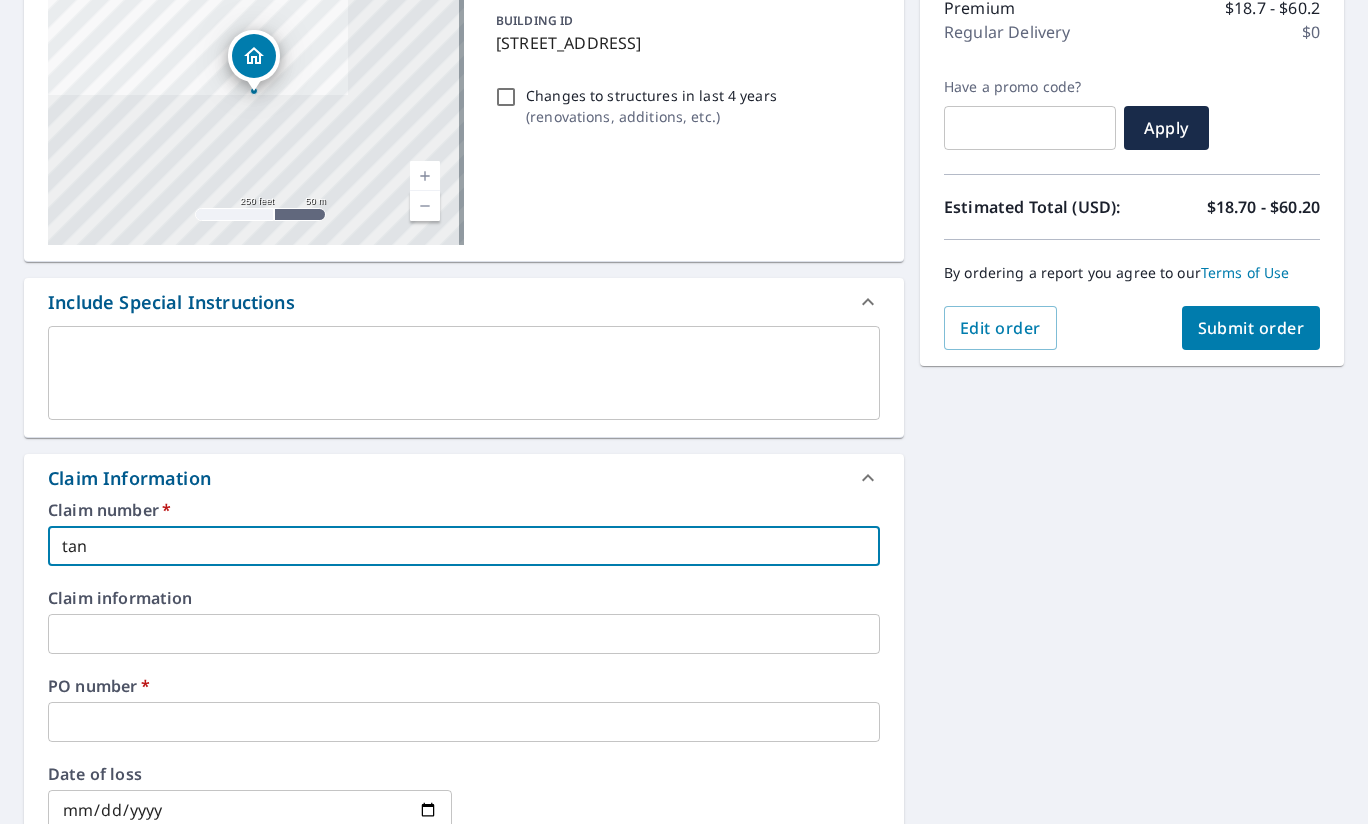 type on "[PERSON_NAME]" 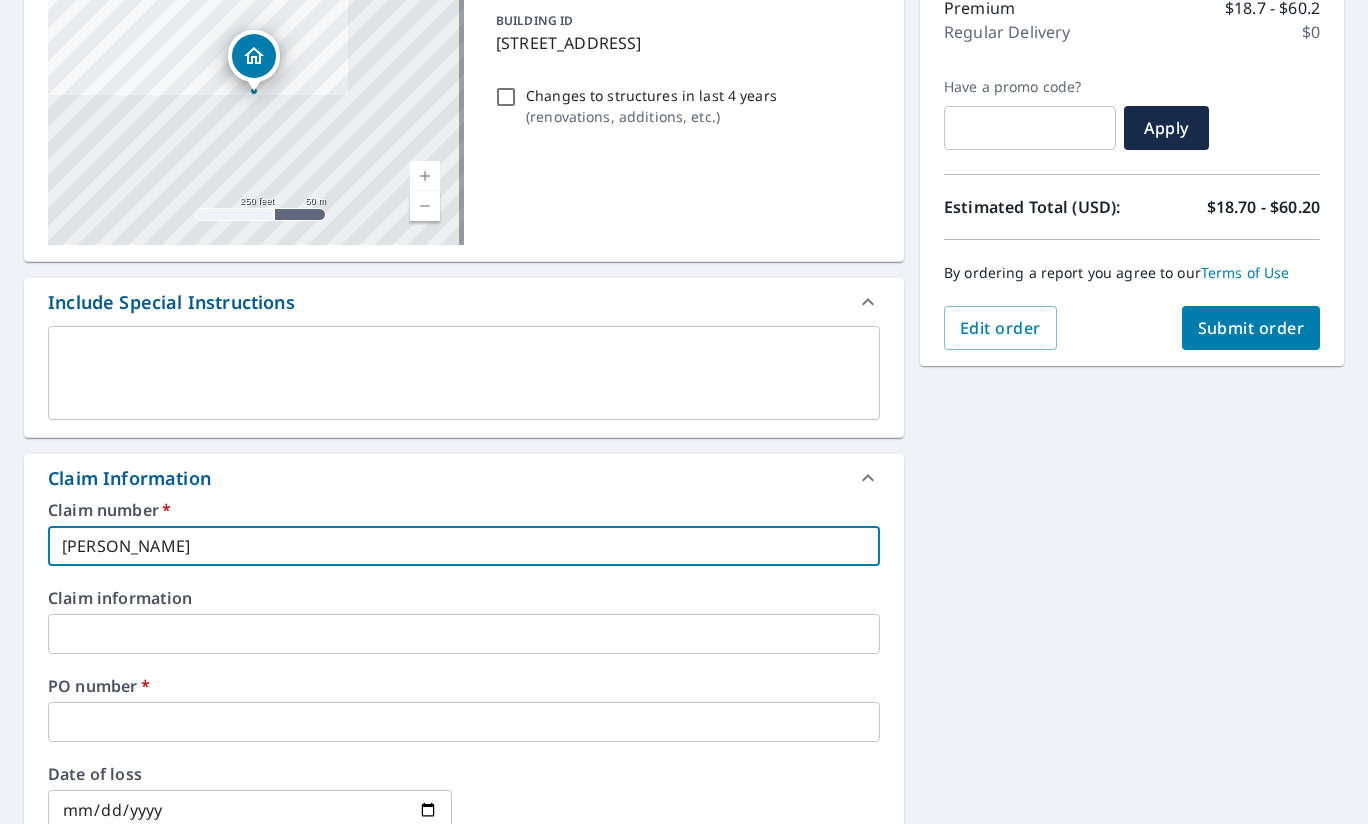 type on "tanne" 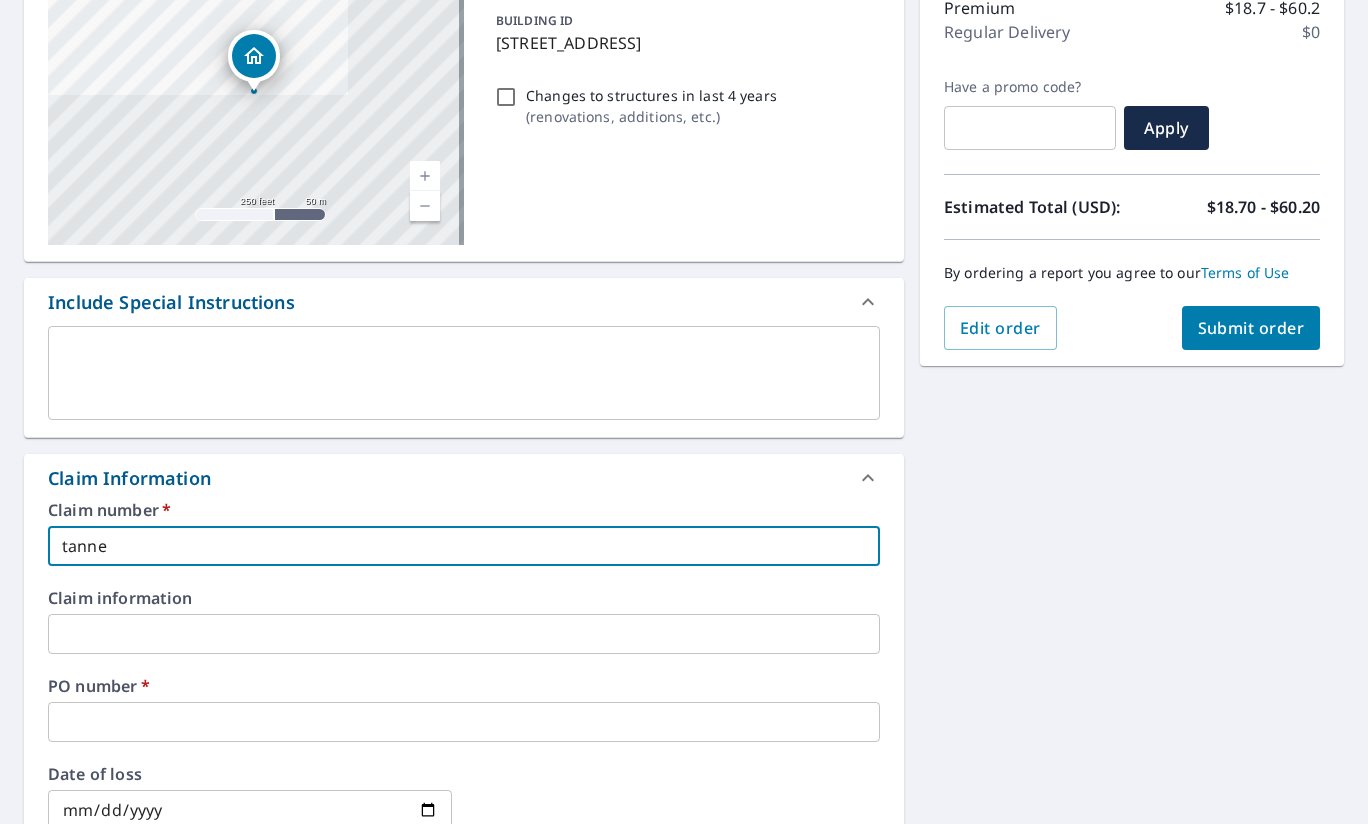 type on "[PERSON_NAME]" 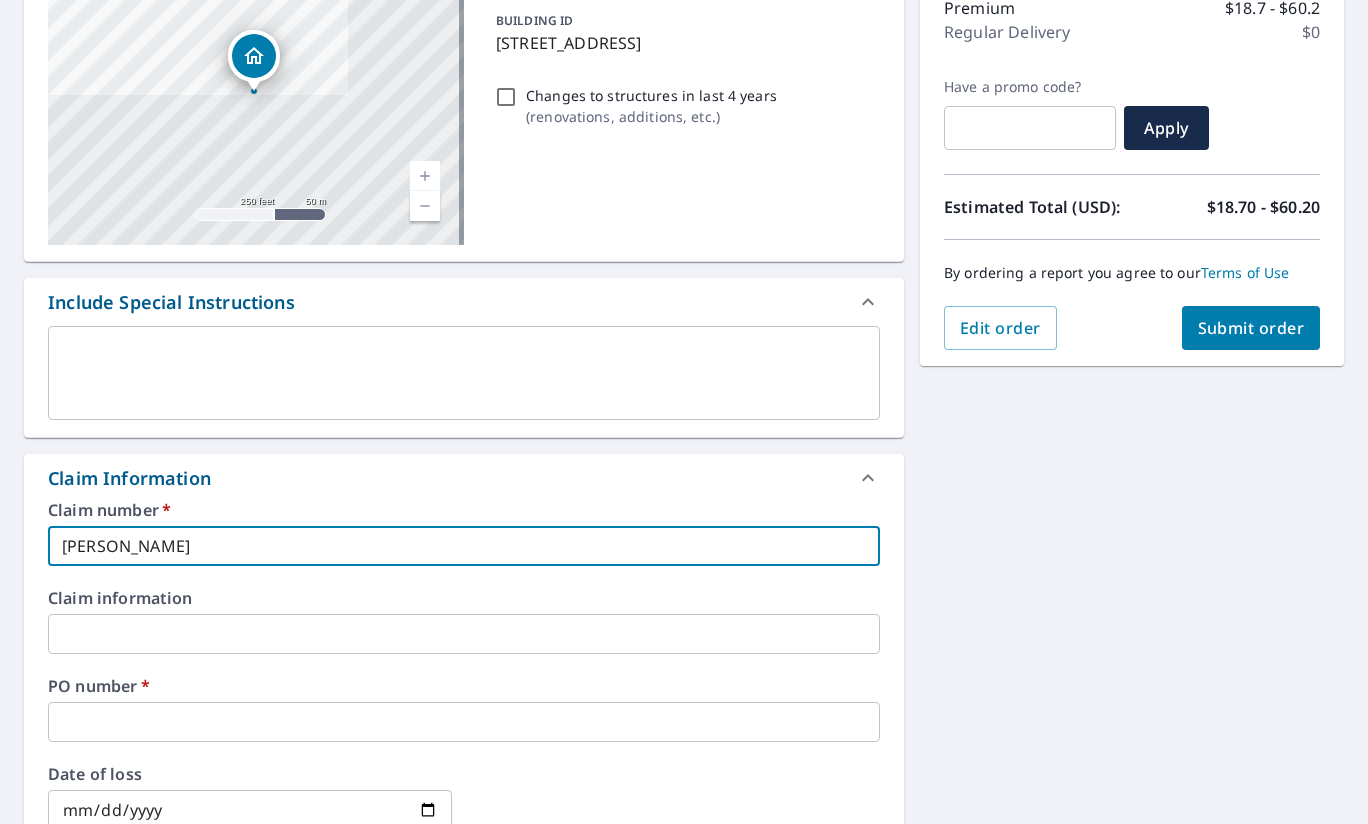 type on "[PERSON_NAME] roofing" 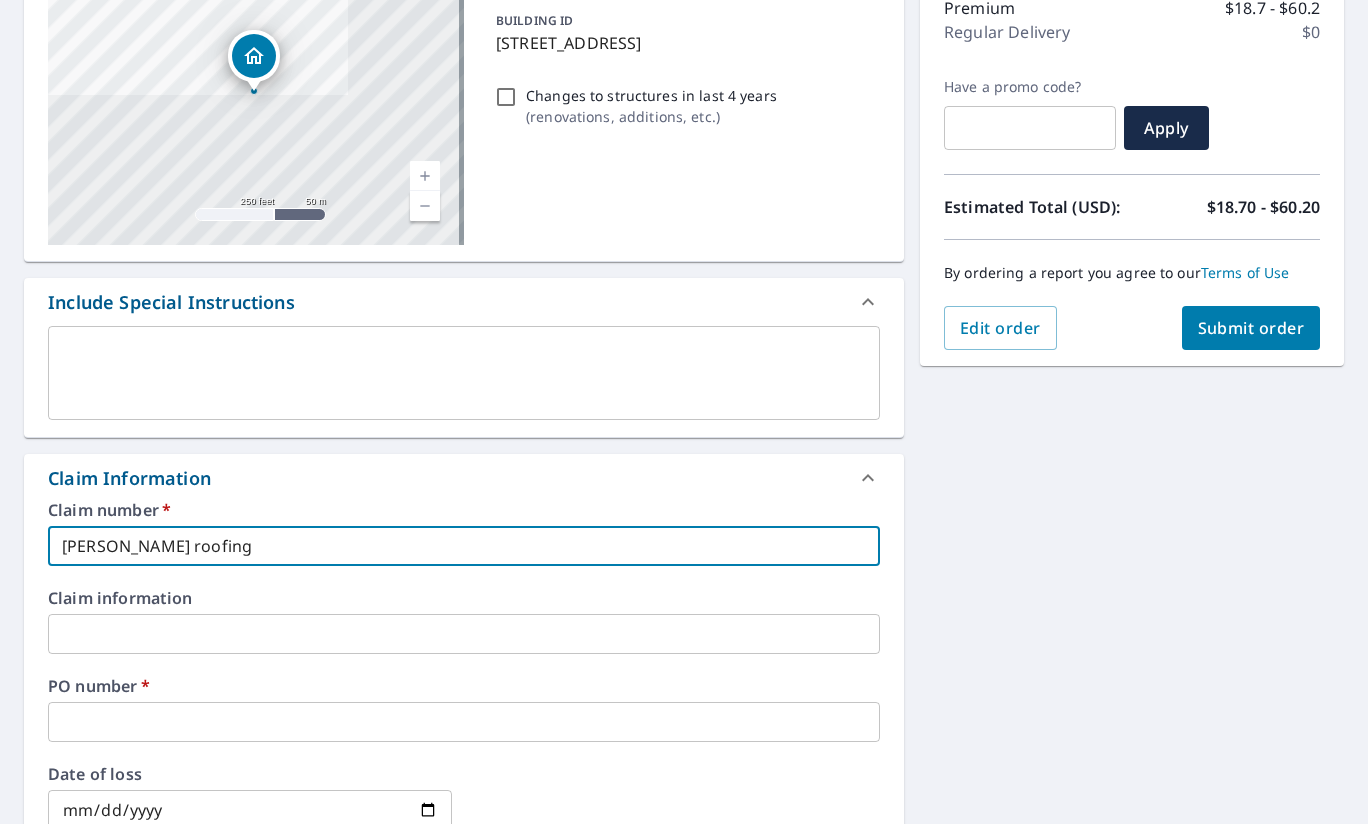 checkbox on "true" 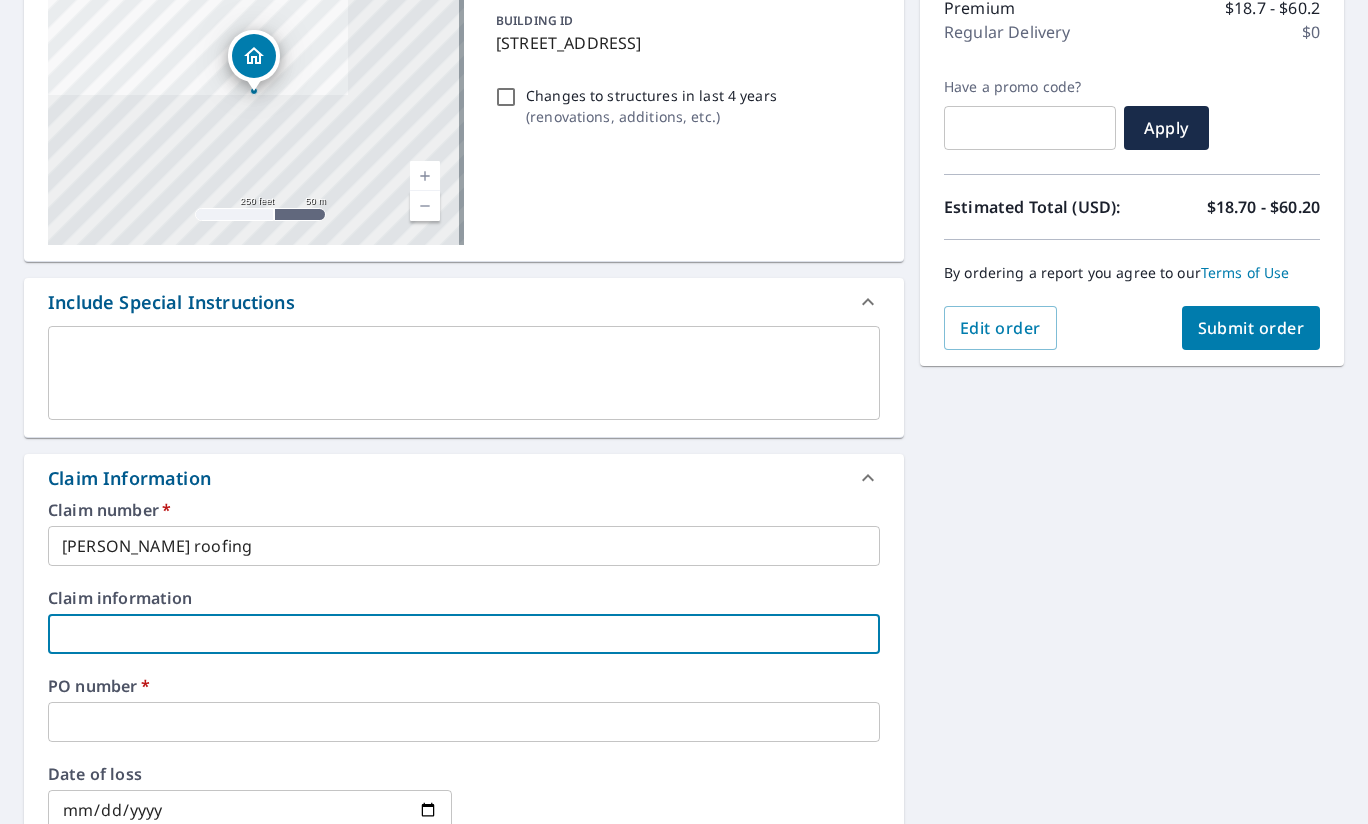 drag, startPoint x: 216, startPoint y: 625, endPoint x: 188, endPoint y: 729, distance: 107.70329 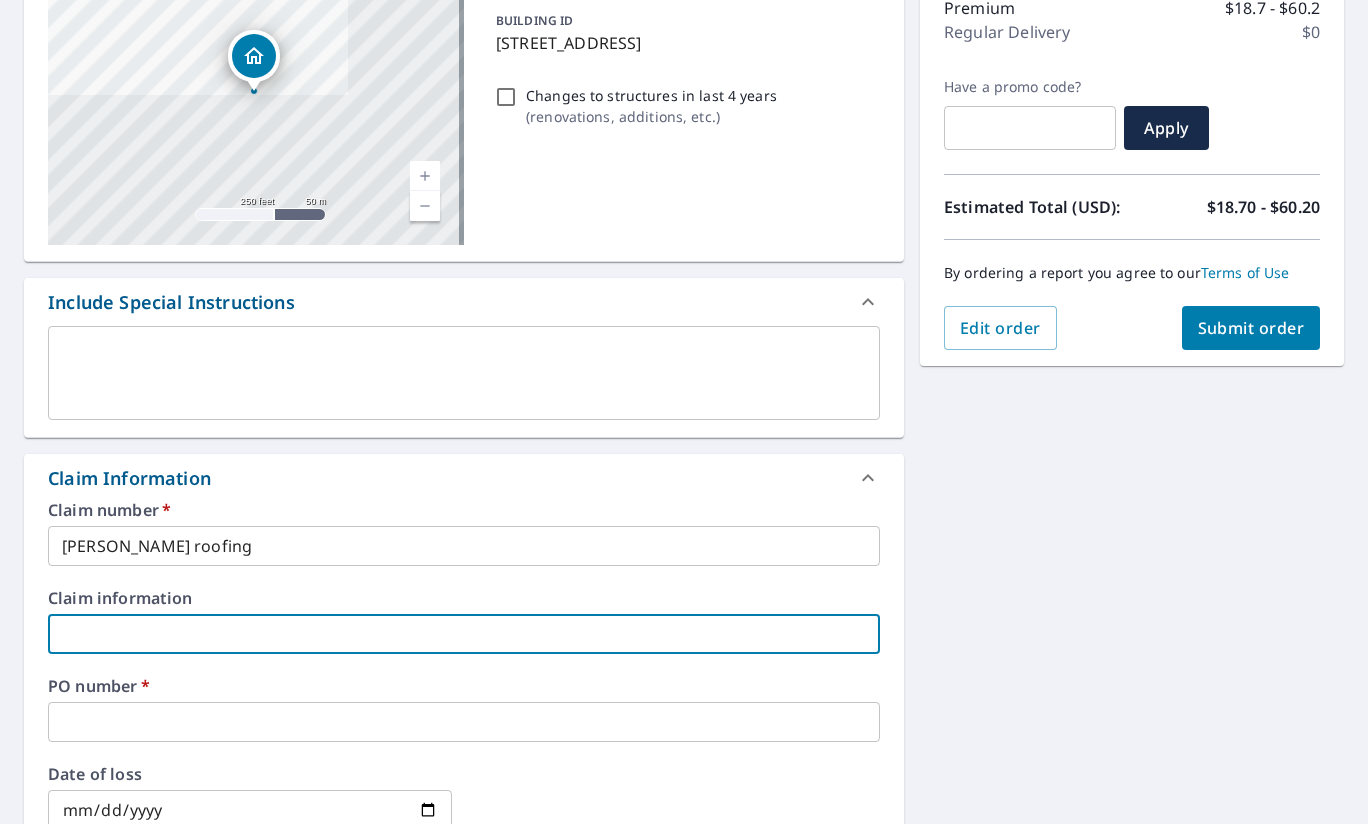 type on "2" 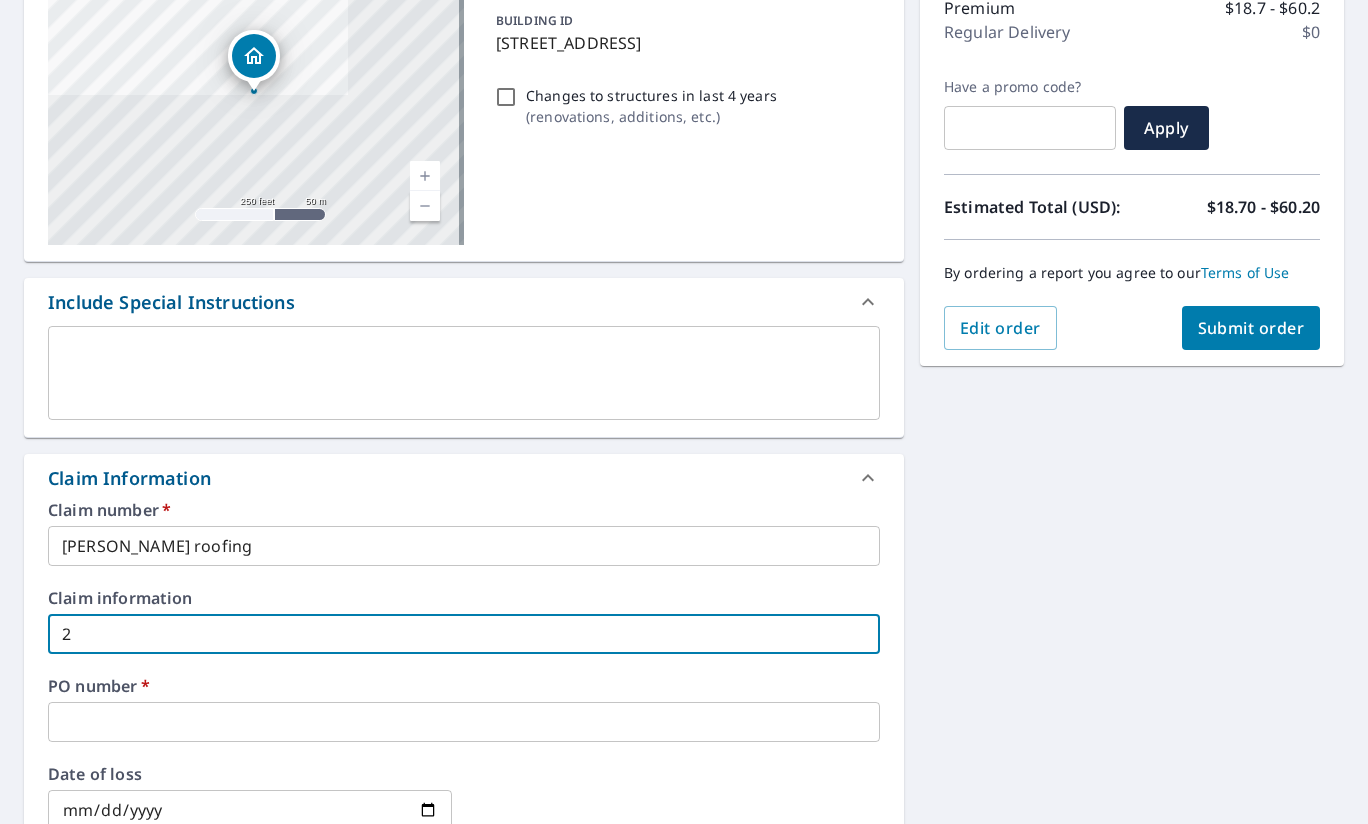 type on "2" 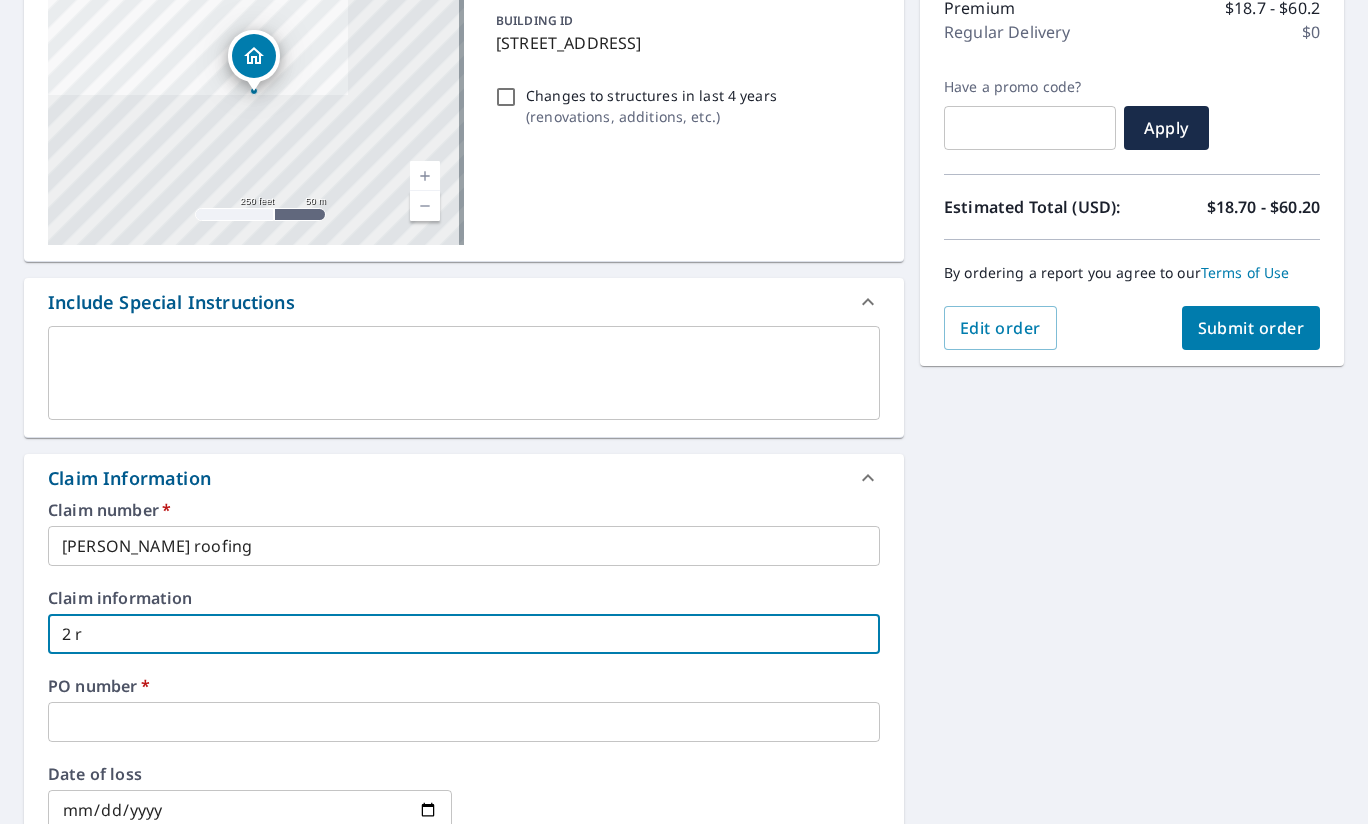 type on "2 ro" 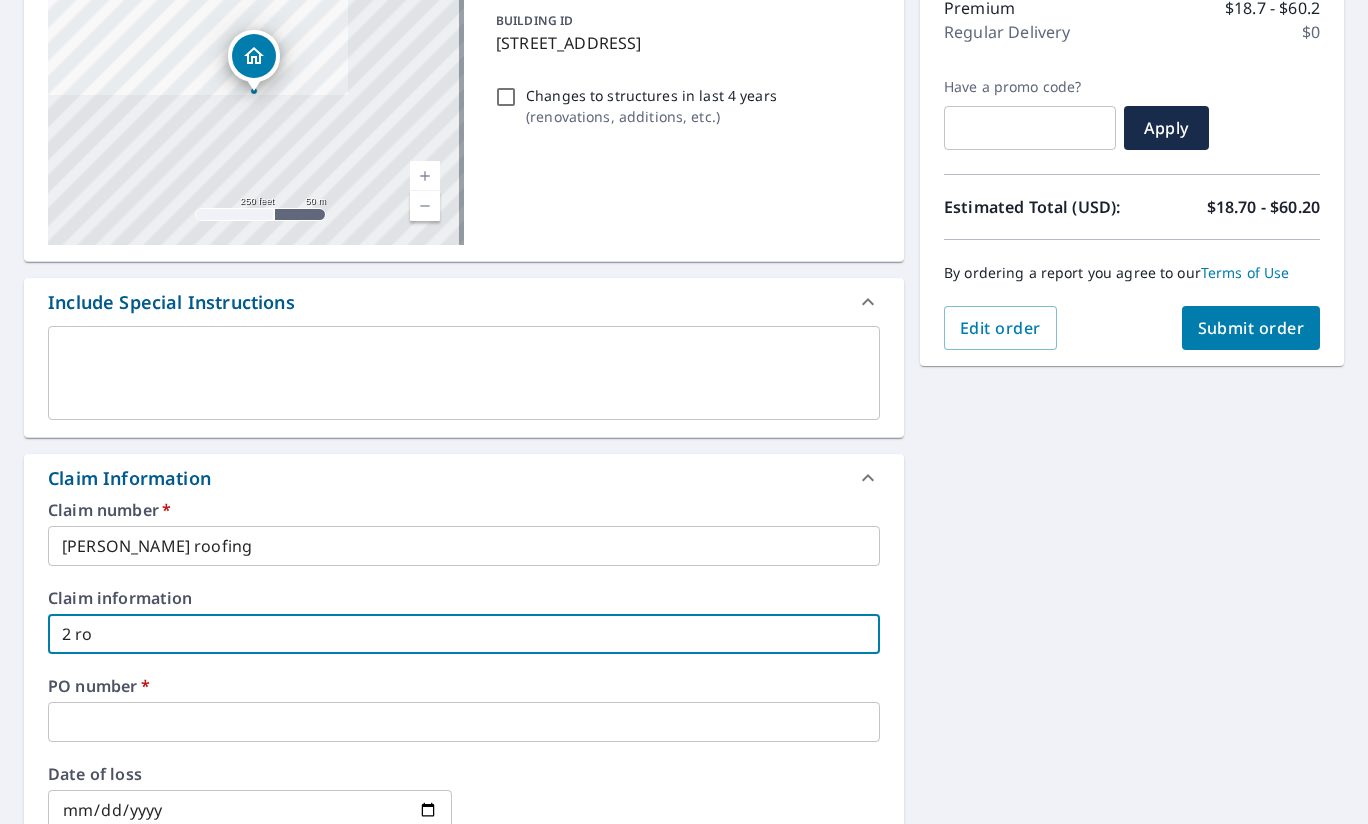 type on "2 ros" 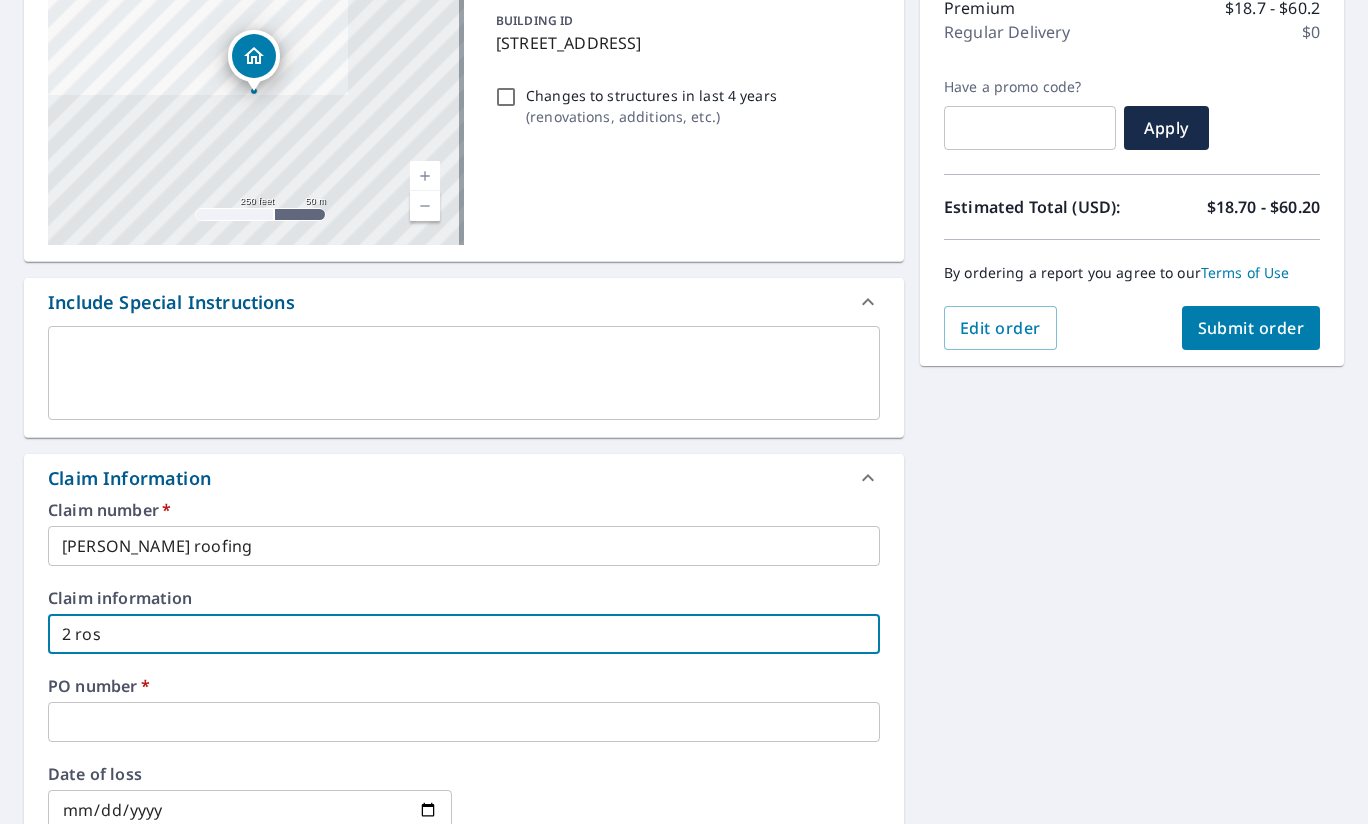 type on "2 [PERSON_NAME]" 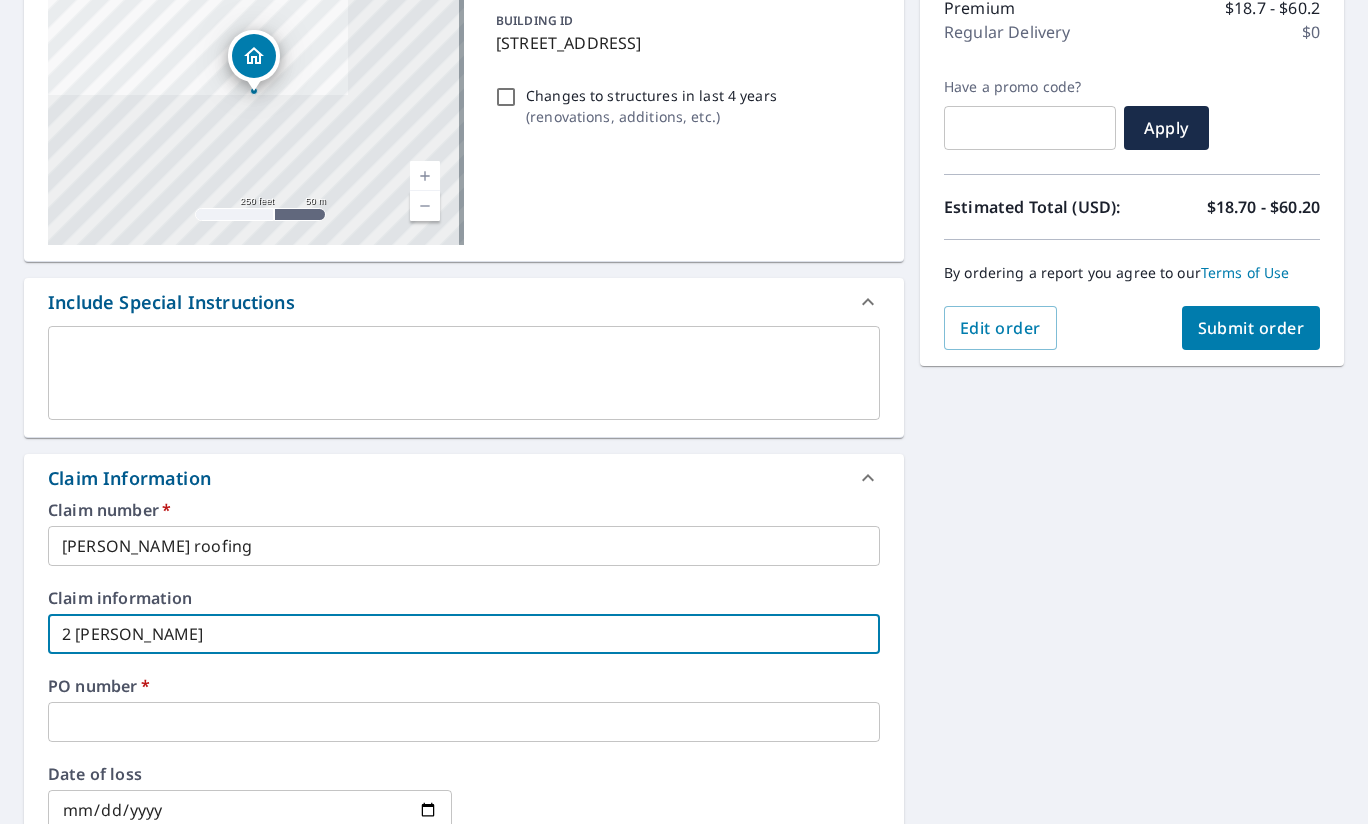 type on "2 [PERSON_NAME]" 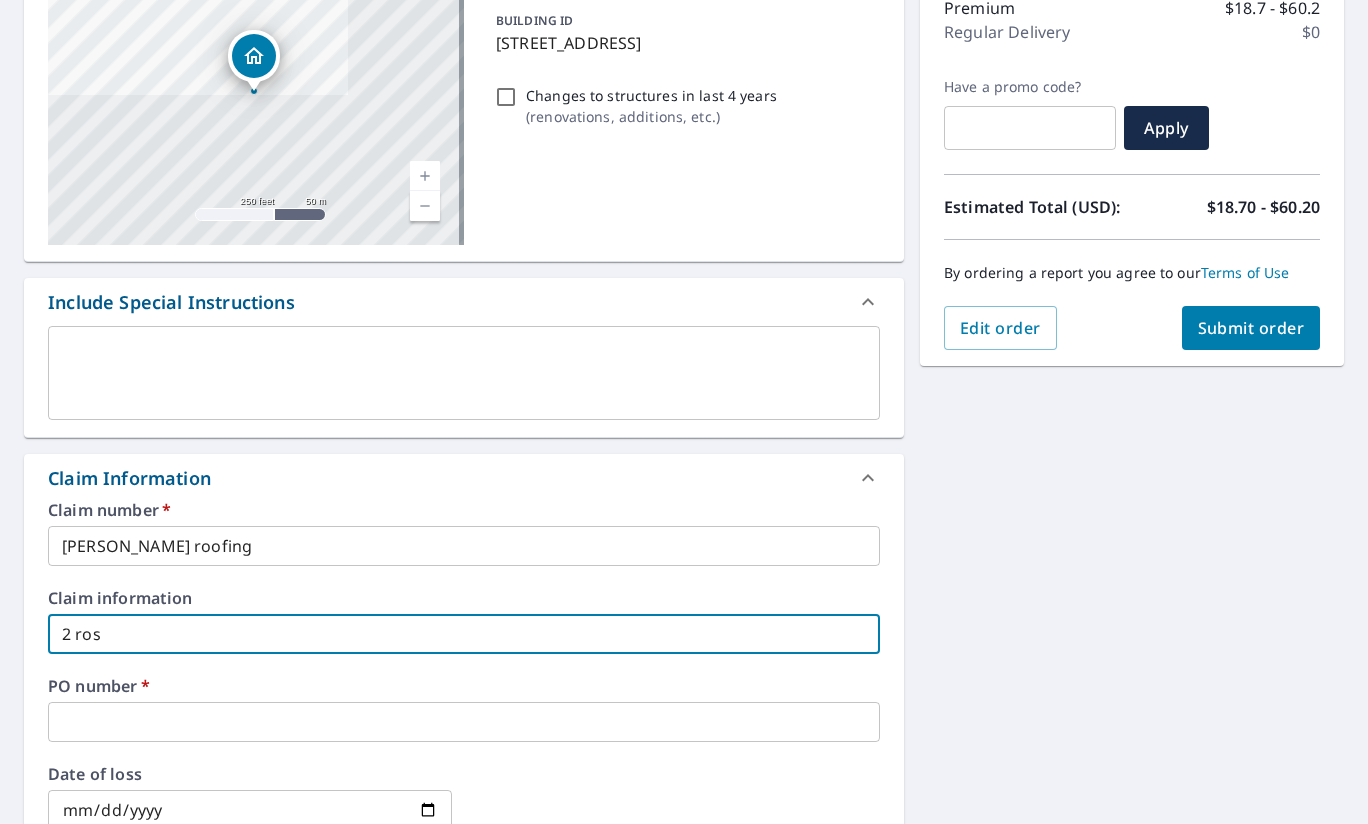 type on "2 [PERSON_NAME]" 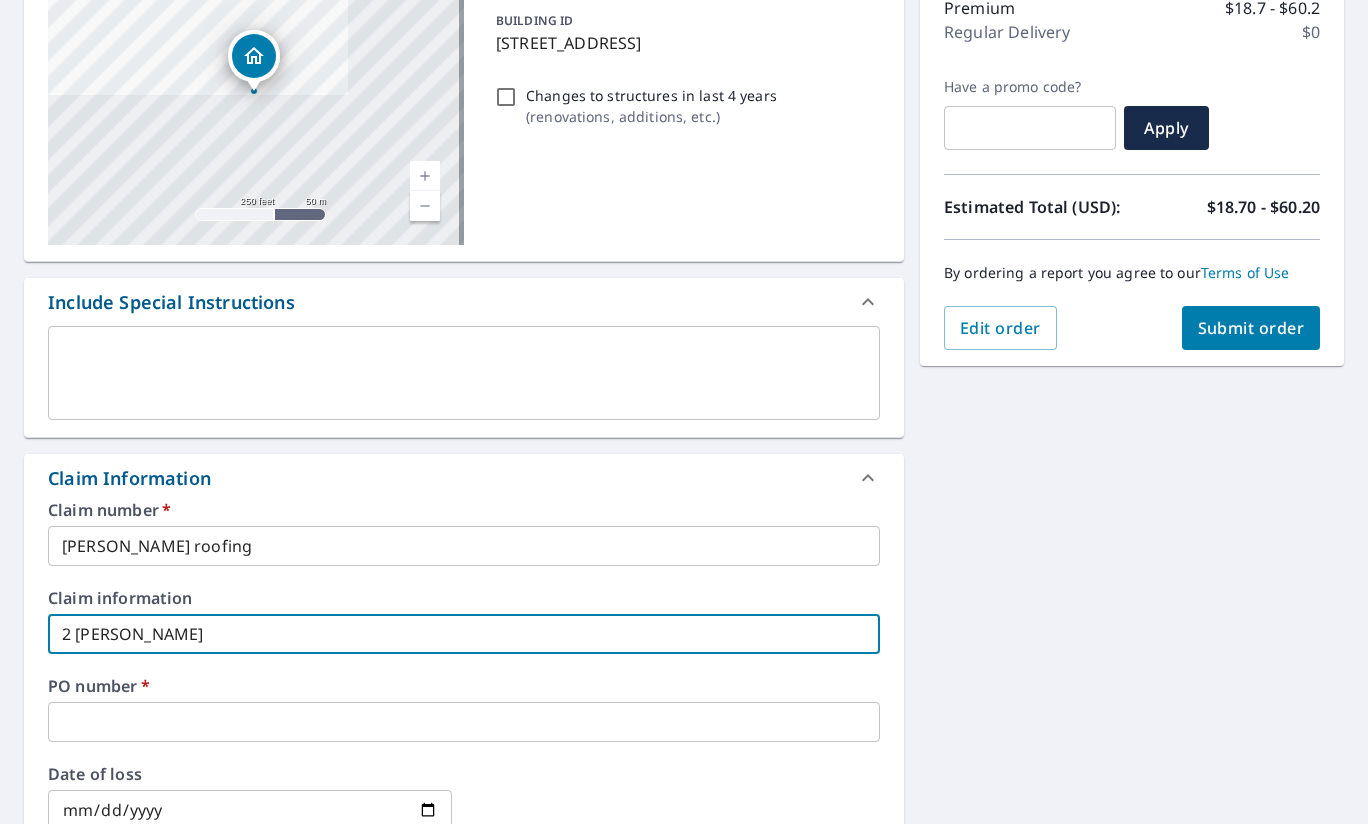 type on "2 rosai" 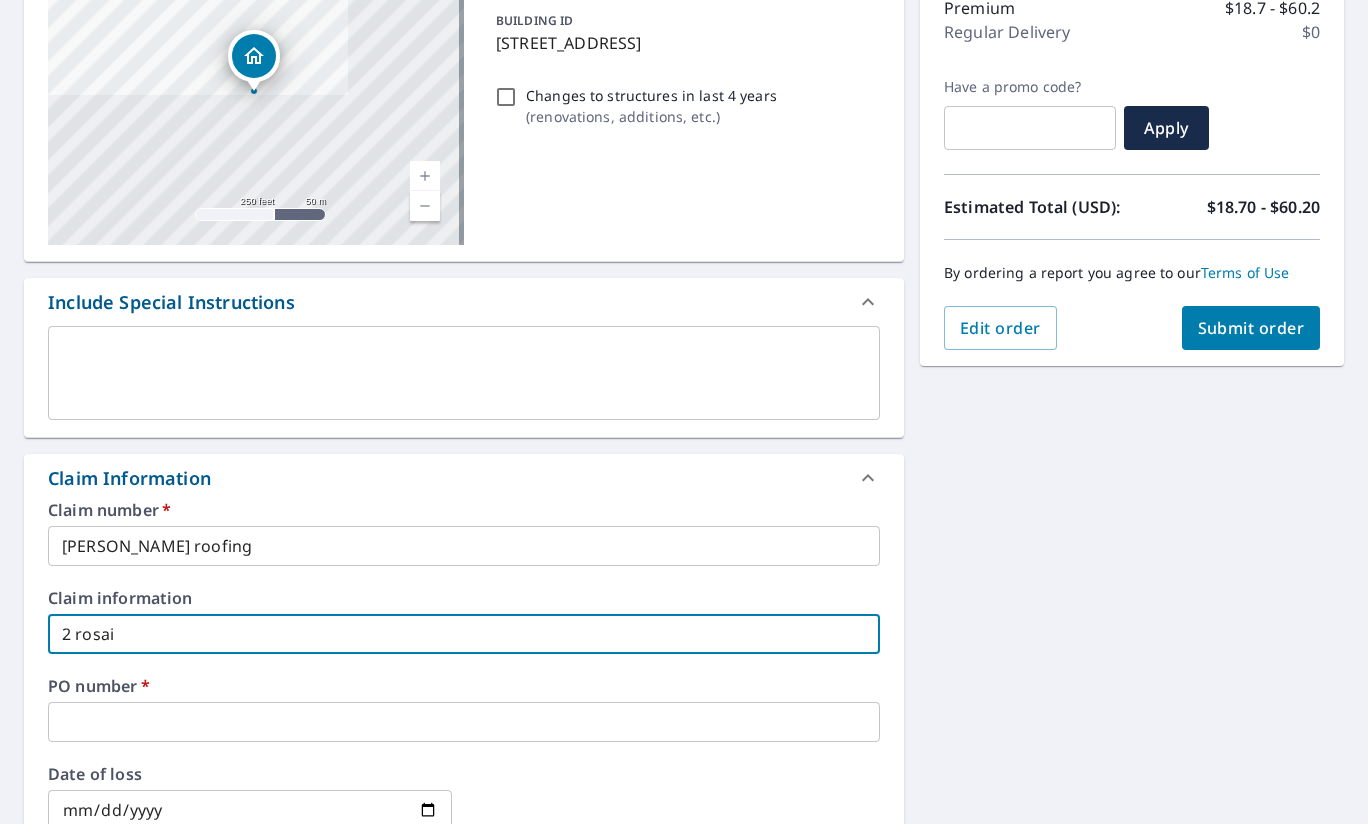 type on "2 rosair" 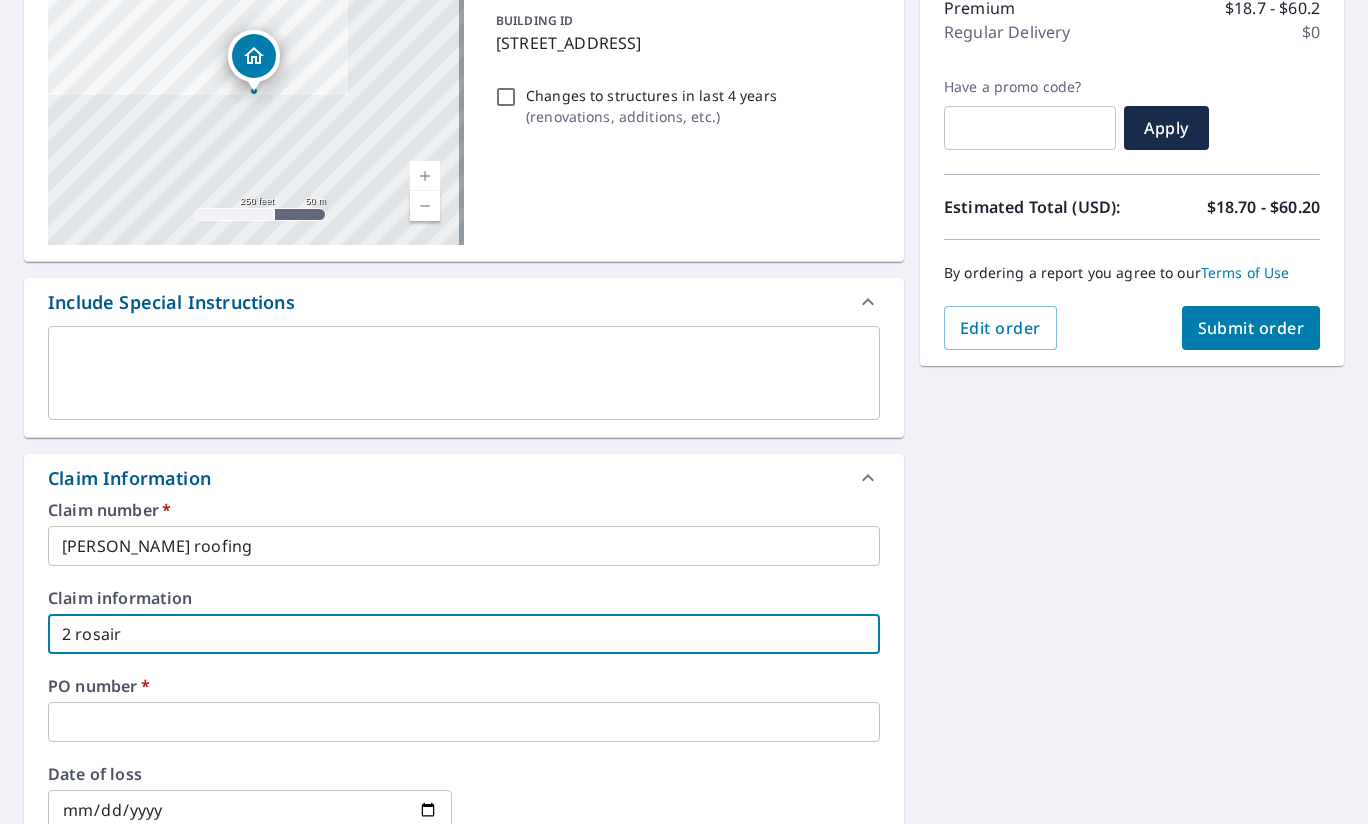 type on "2 [PERSON_NAME]" 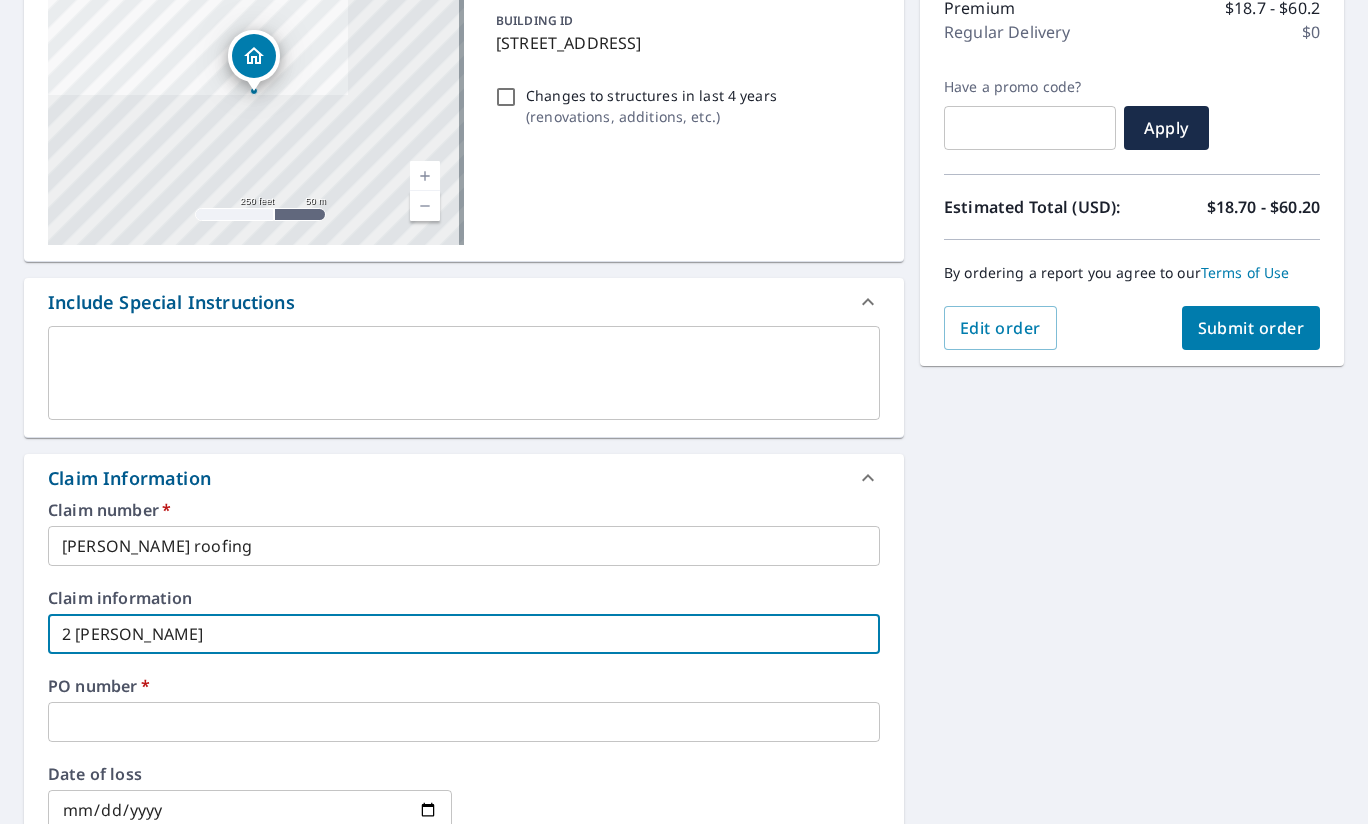 type on "2 rosaires" 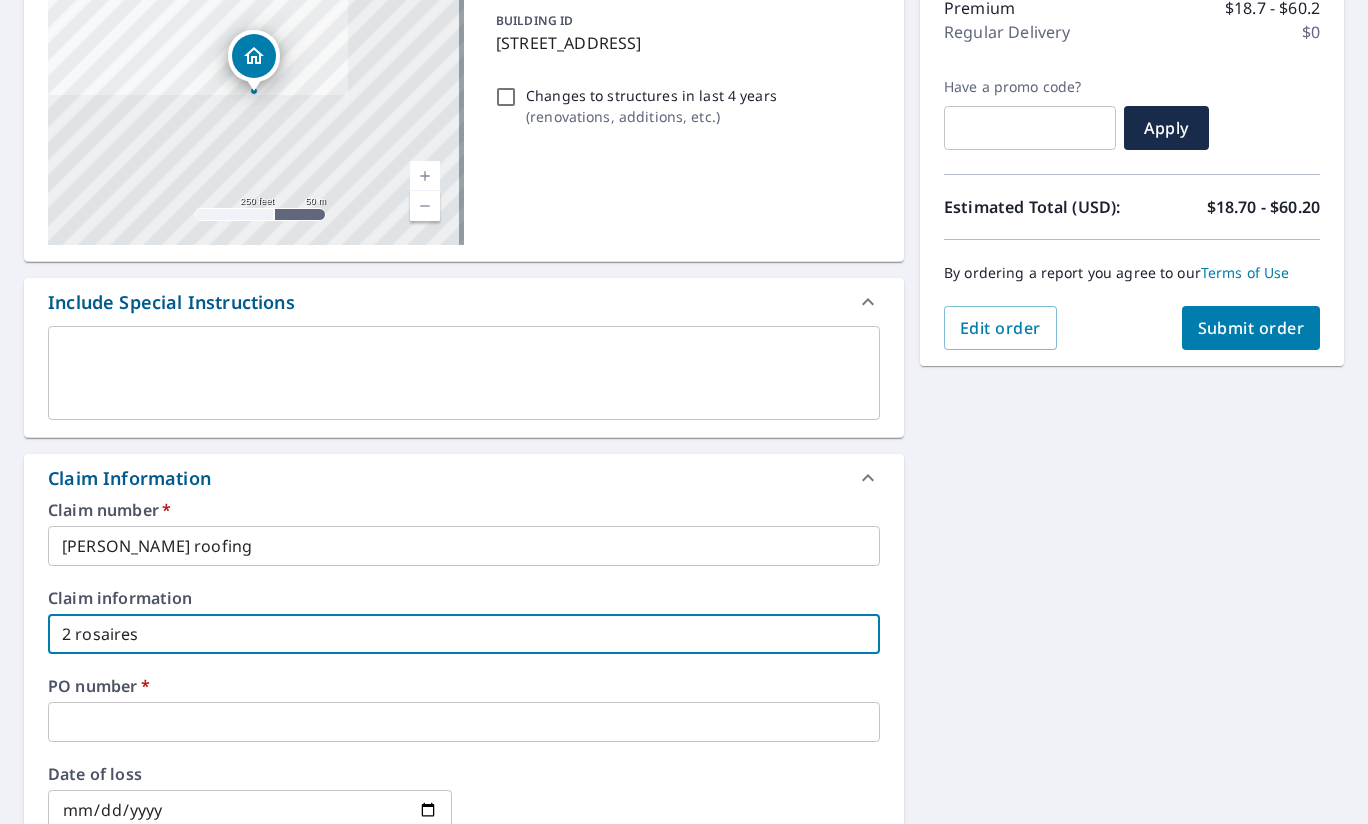 type on "2 rosaires" 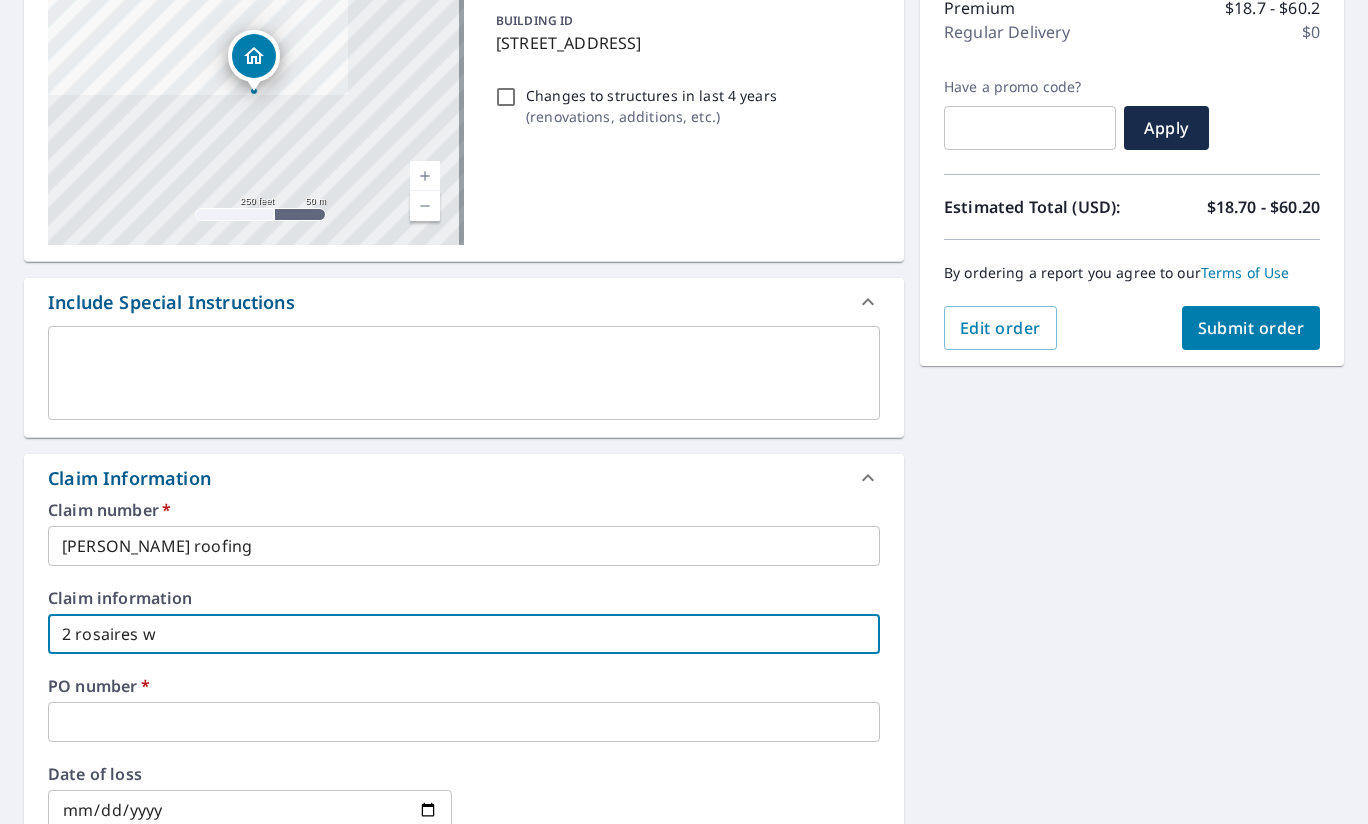 type on "2 rosaires wa" 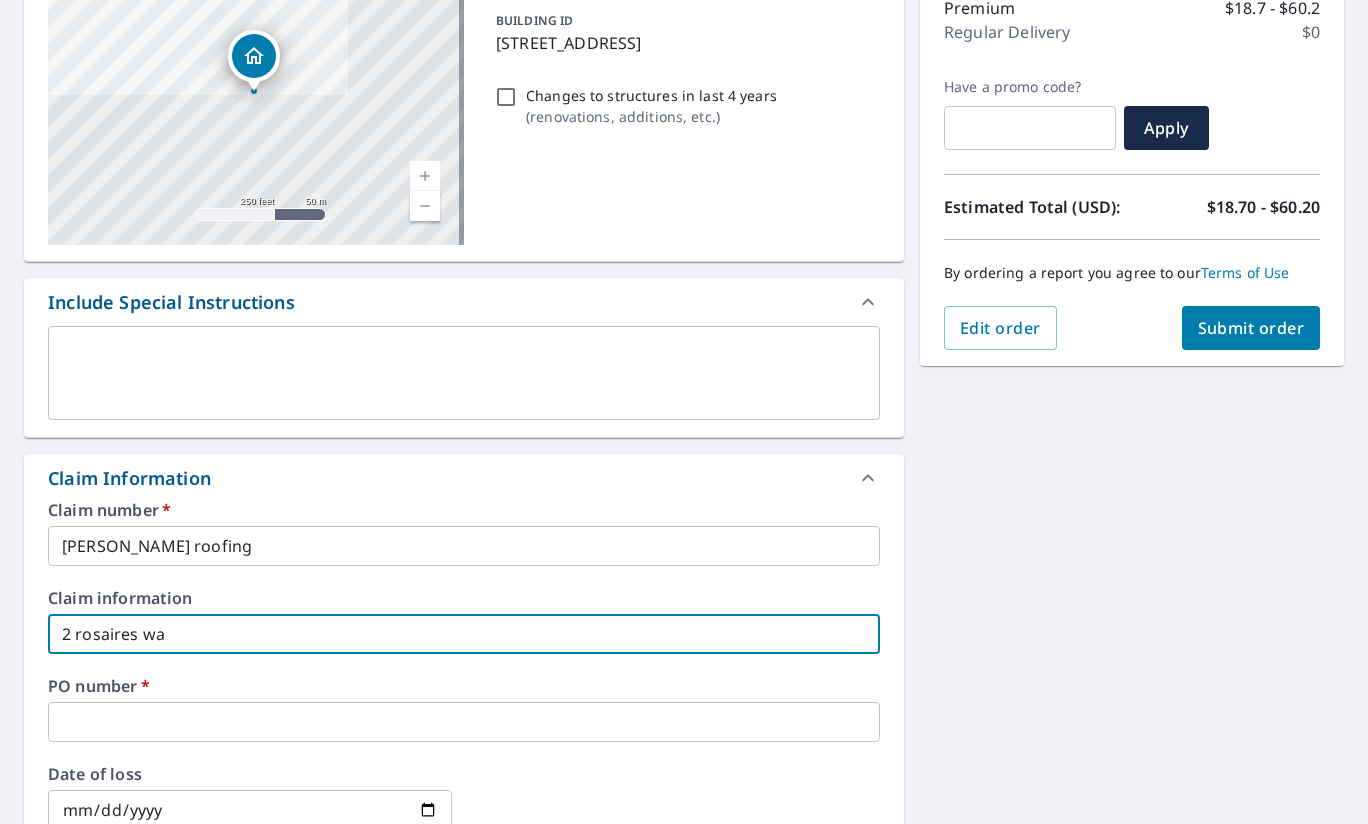 type on "2 rosaires way" 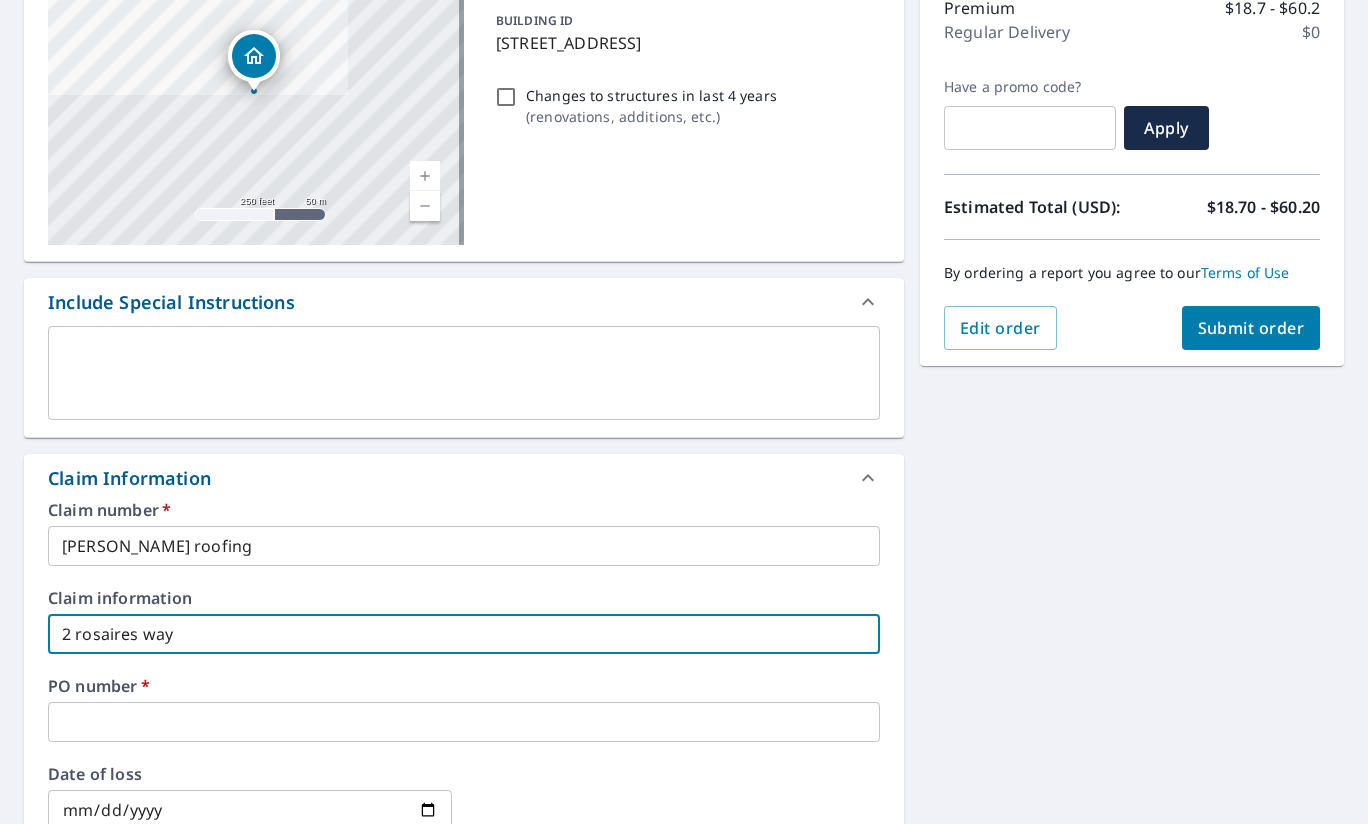 type on "2 rosaires way" 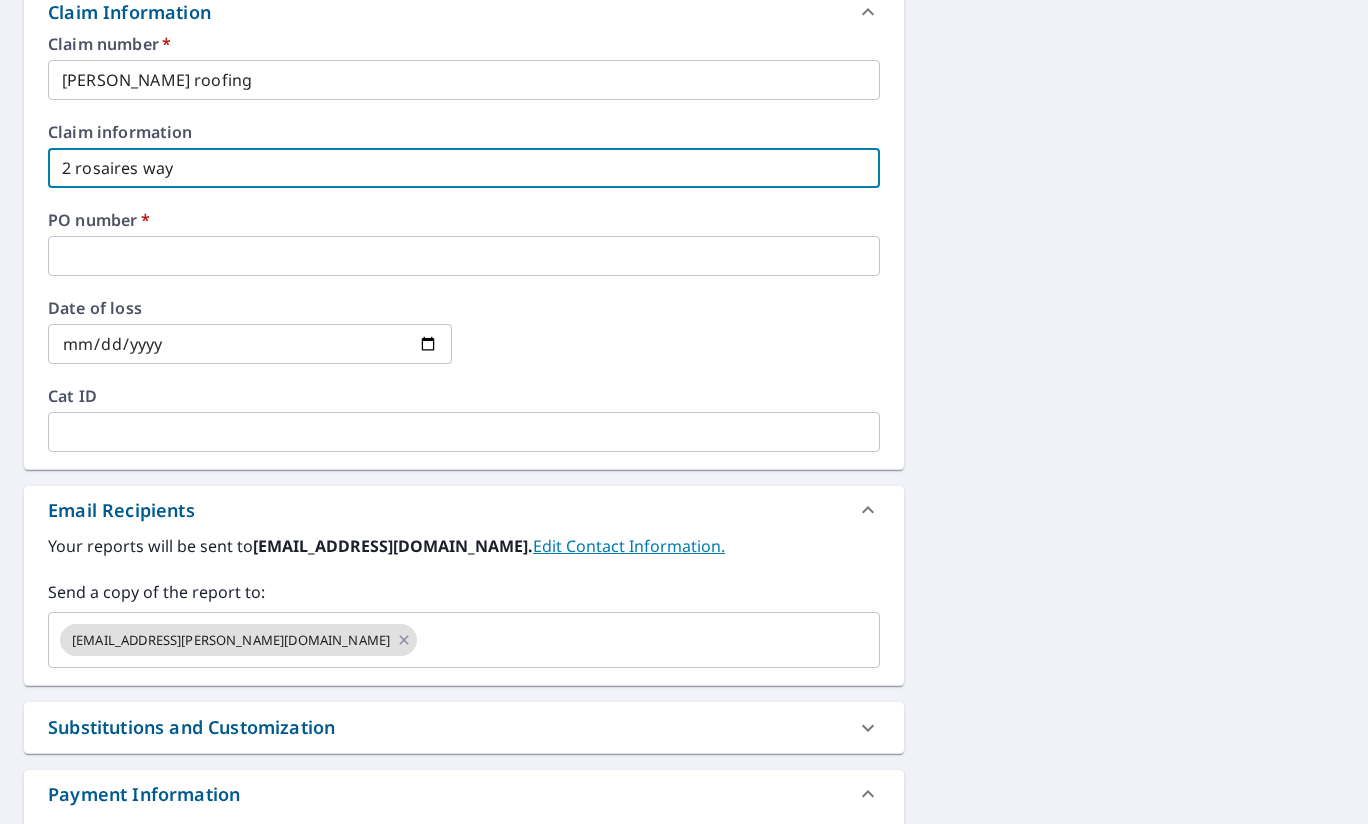 scroll, scrollTop: 739, scrollLeft: 0, axis: vertical 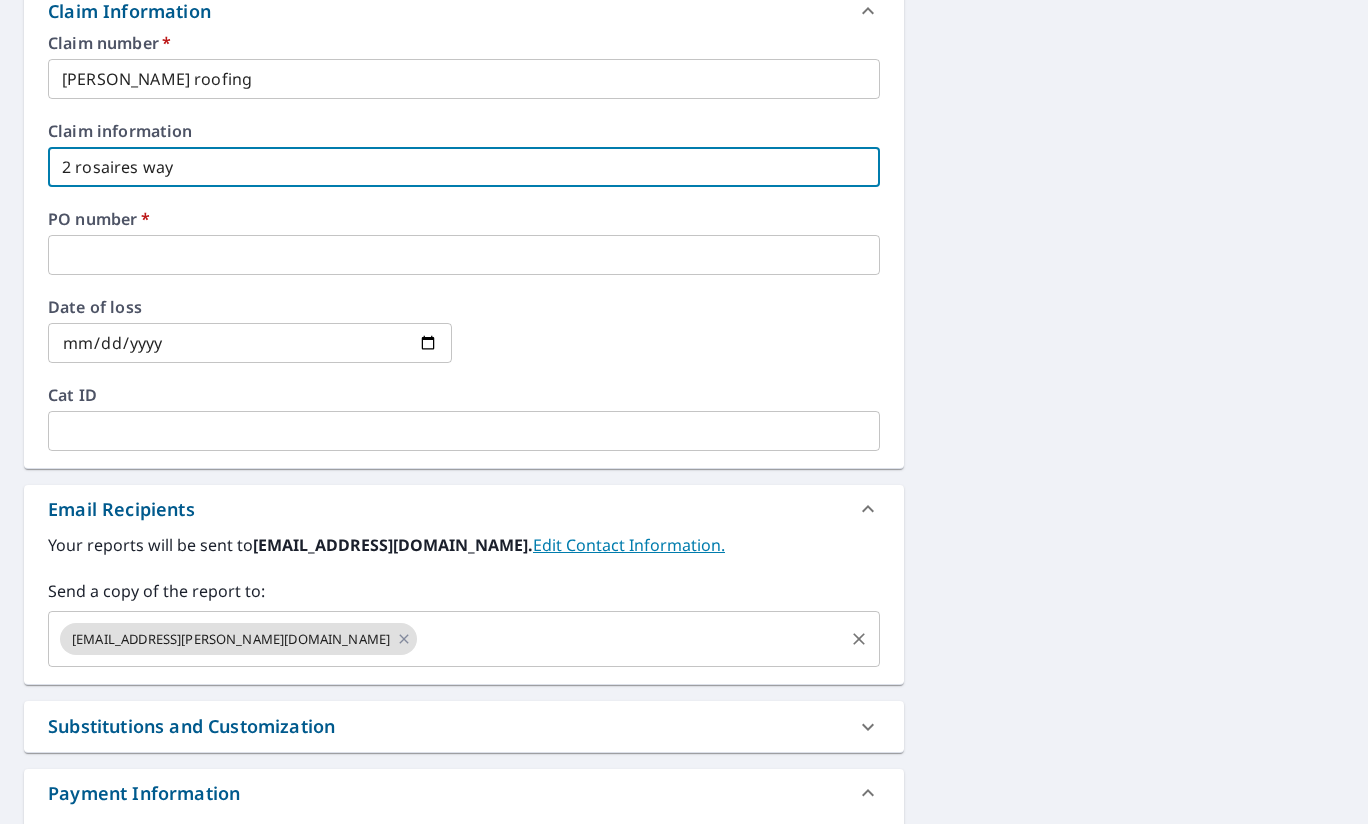 click on "[EMAIL_ADDRESS][PERSON_NAME][DOMAIN_NAME] ​" at bounding box center (464, 639) 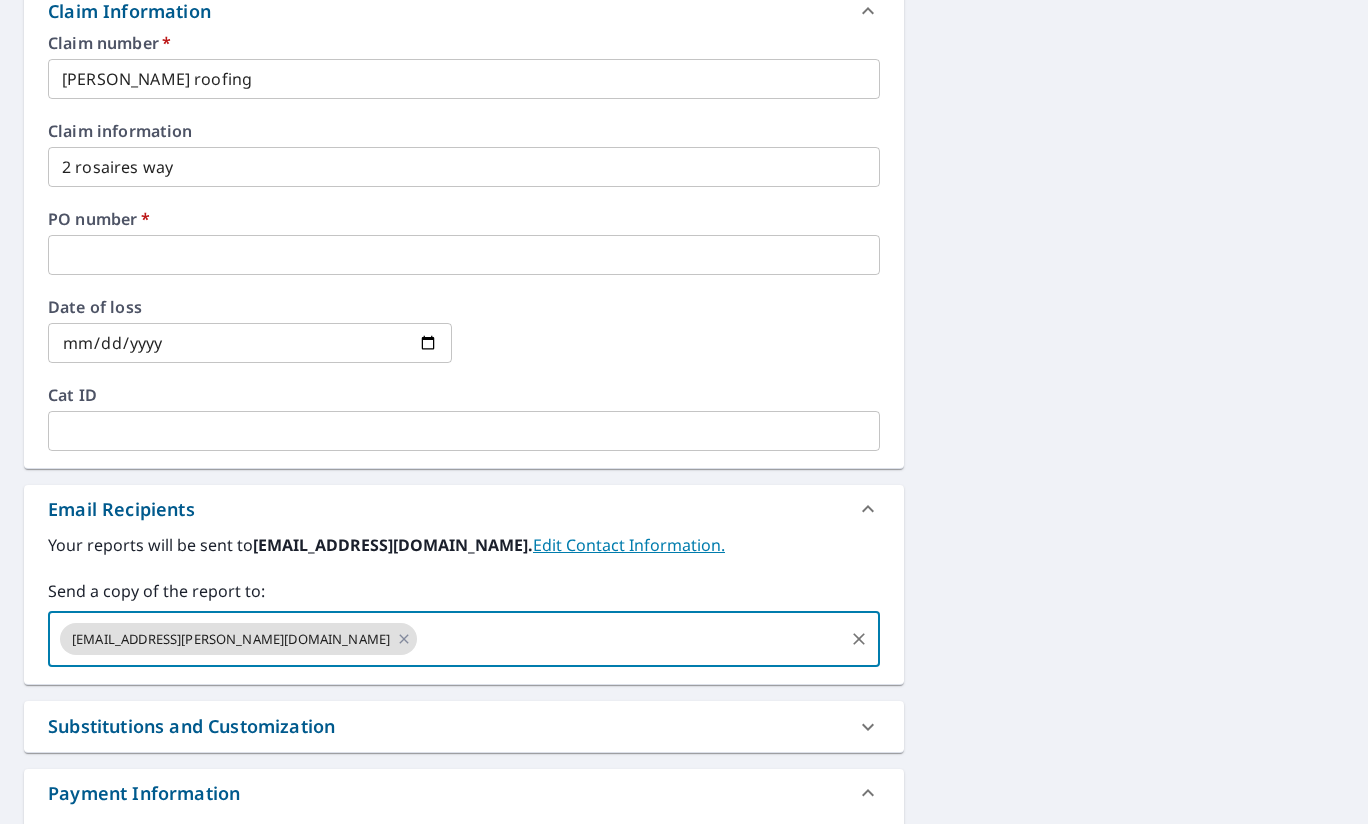 checkbox on "true" 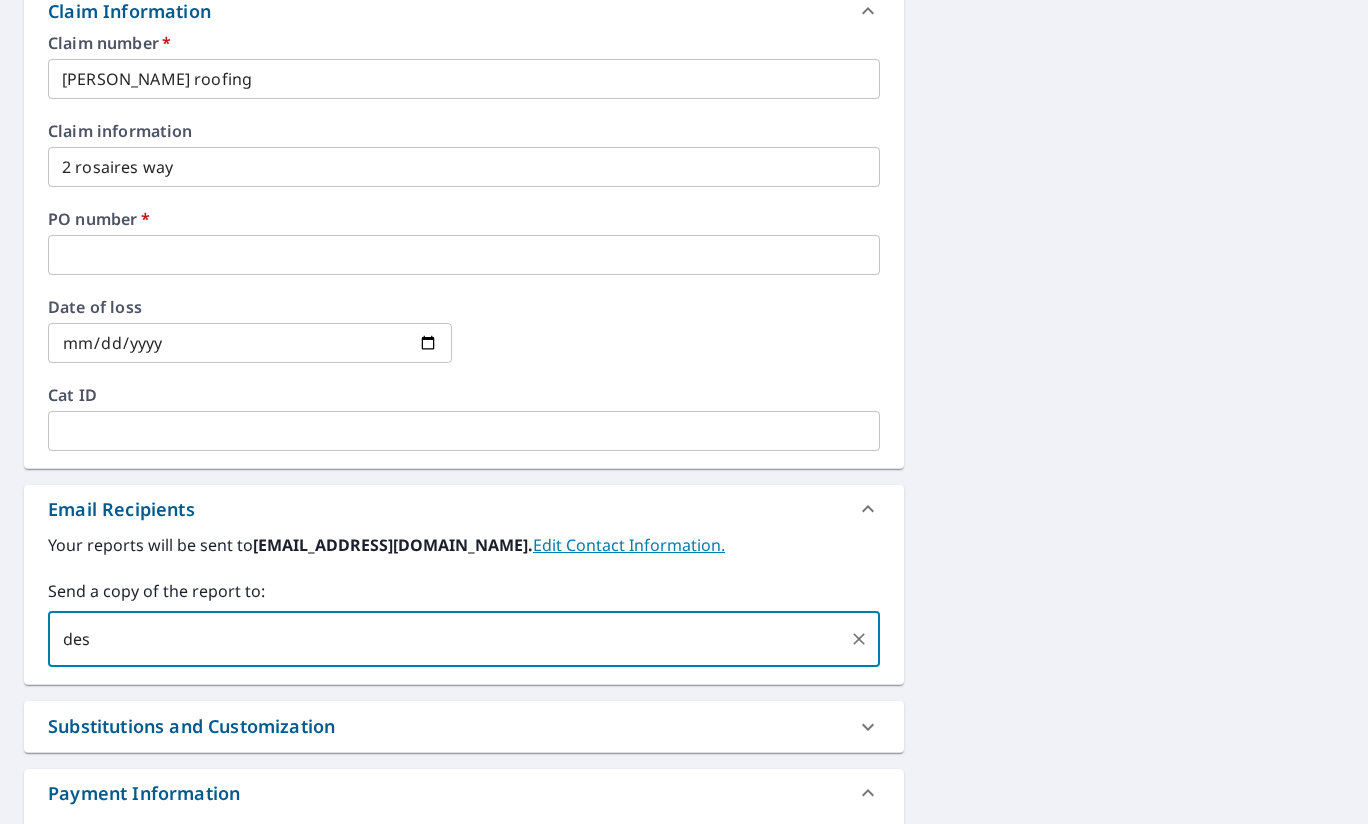 type on "[EMAIL_ADDRESS][PERSON_NAME][DOMAIN_NAME]" 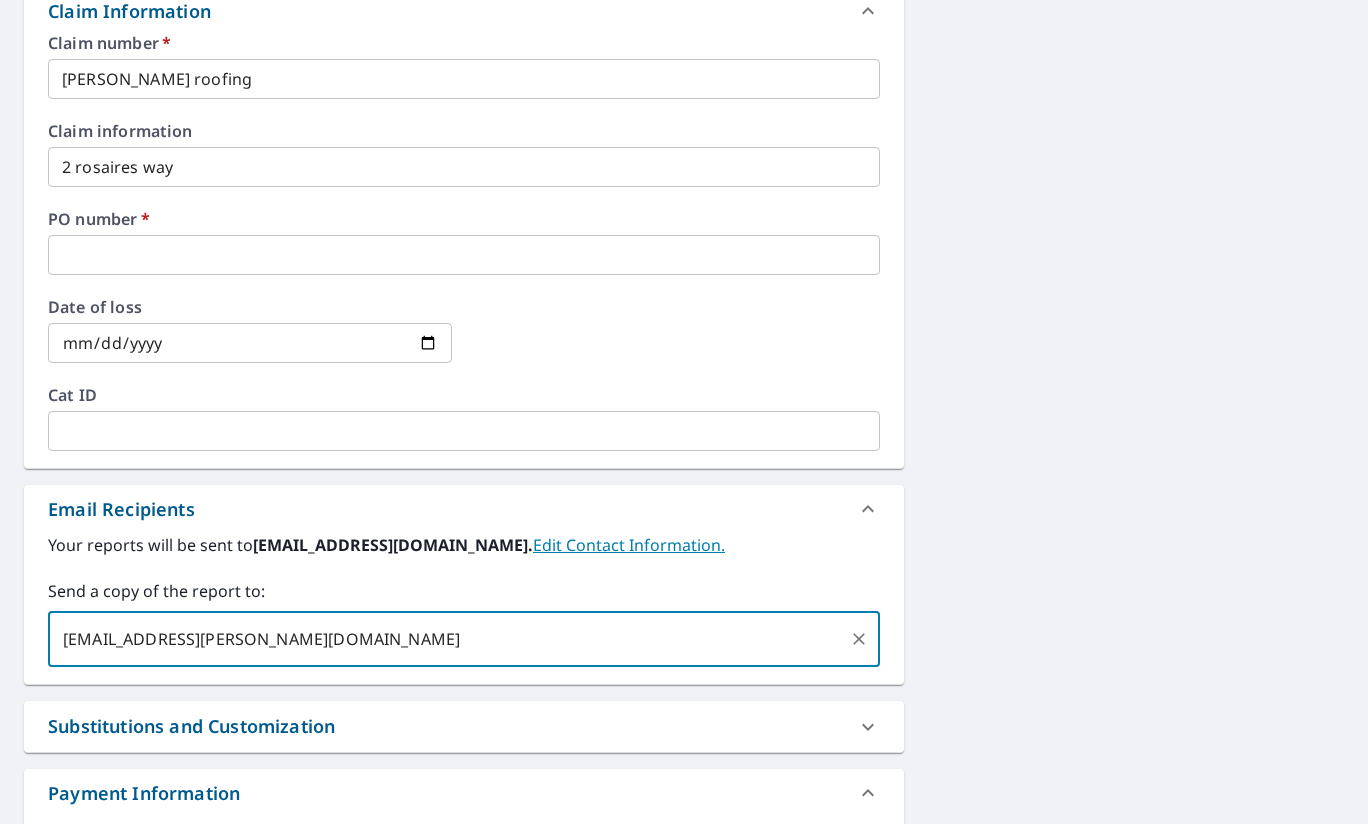 scroll, scrollTop: 375, scrollLeft: 0, axis: vertical 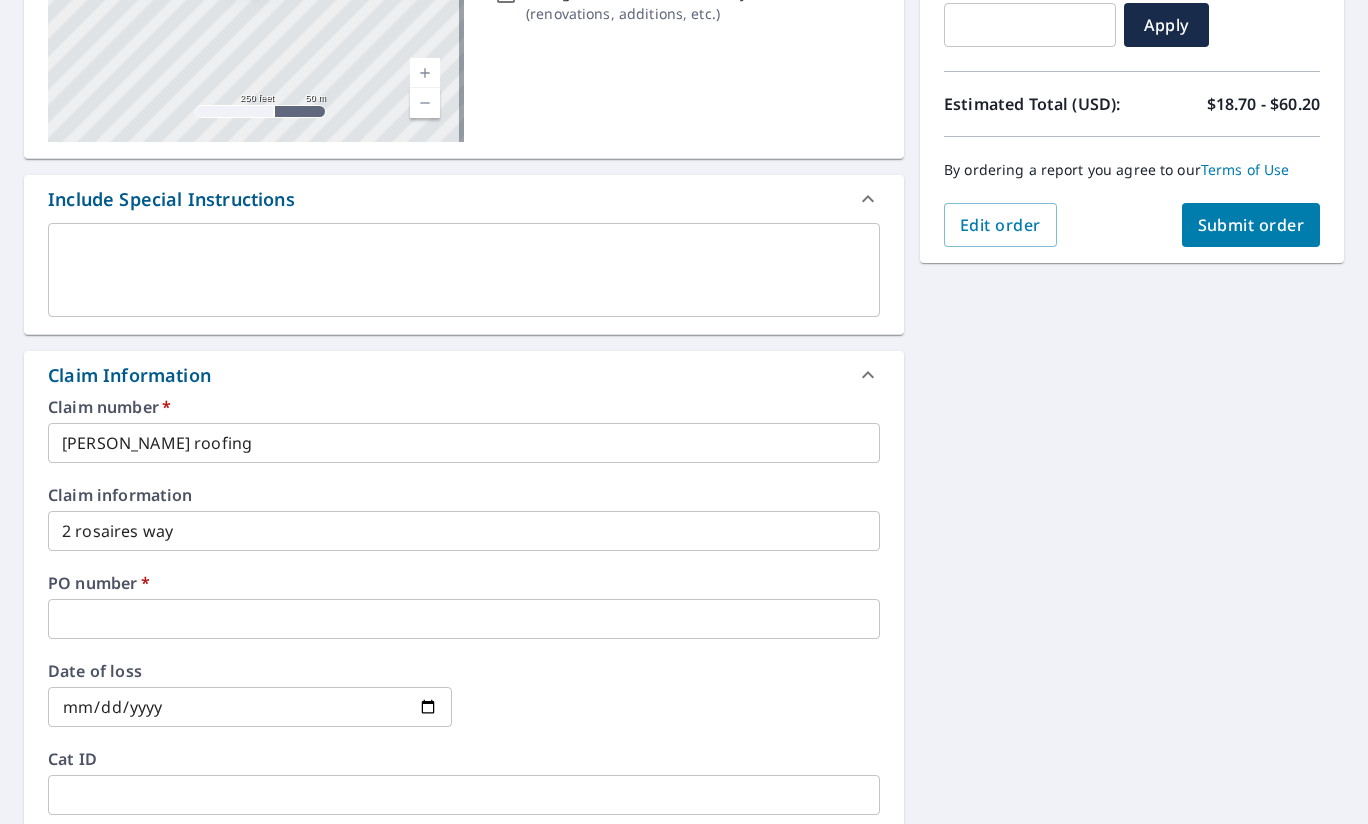 type 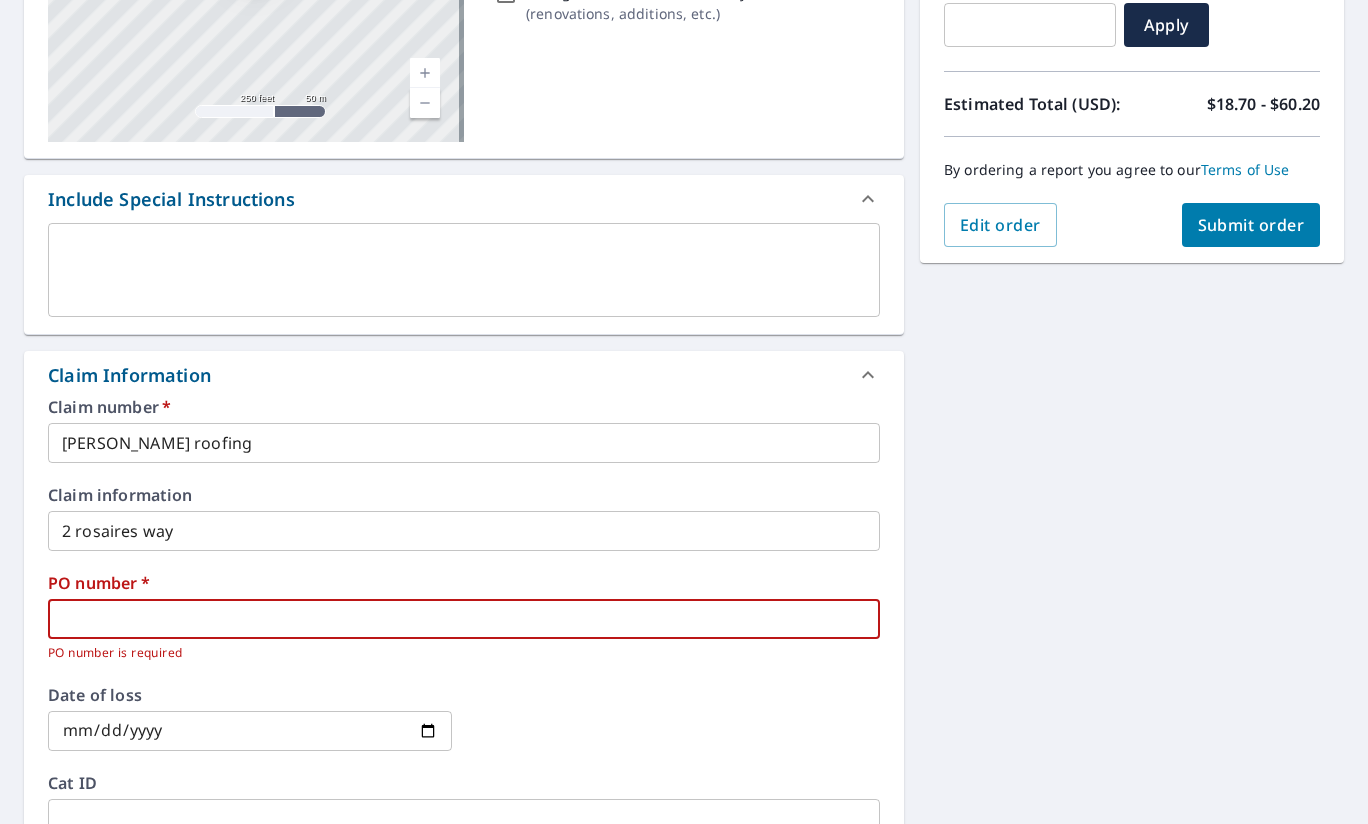 click at bounding box center (464, 619) 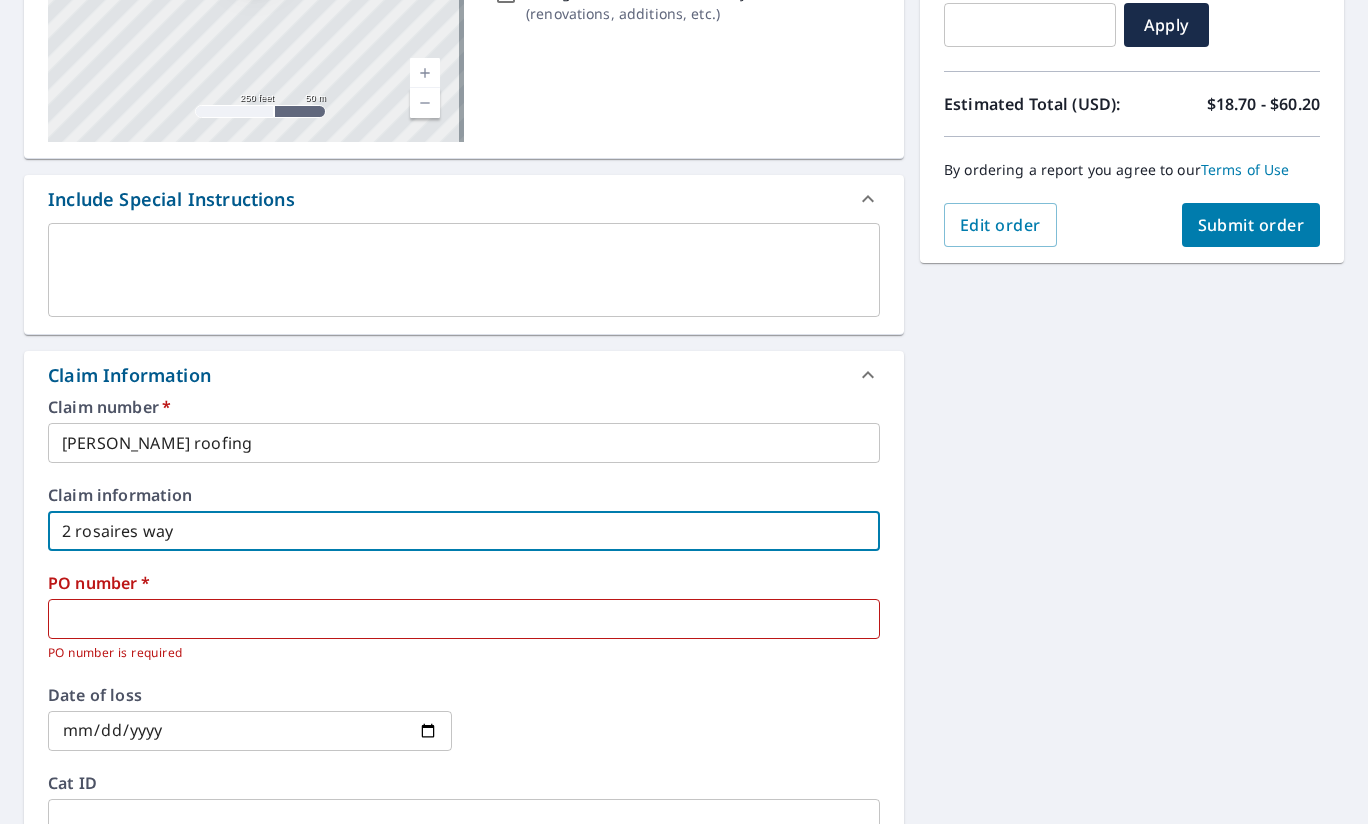 click on "2 rosaires way" at bounding box center (464, 531) 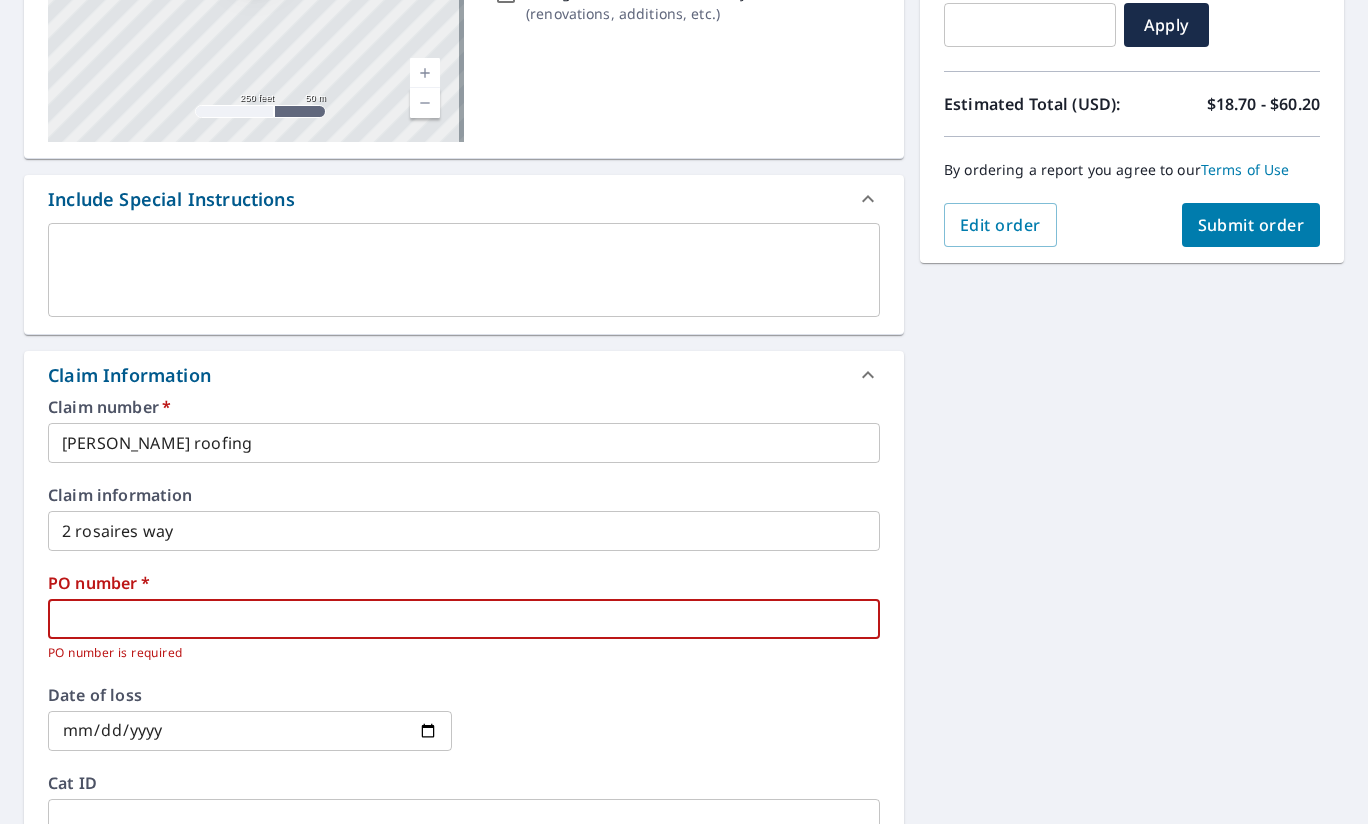 type on "2" 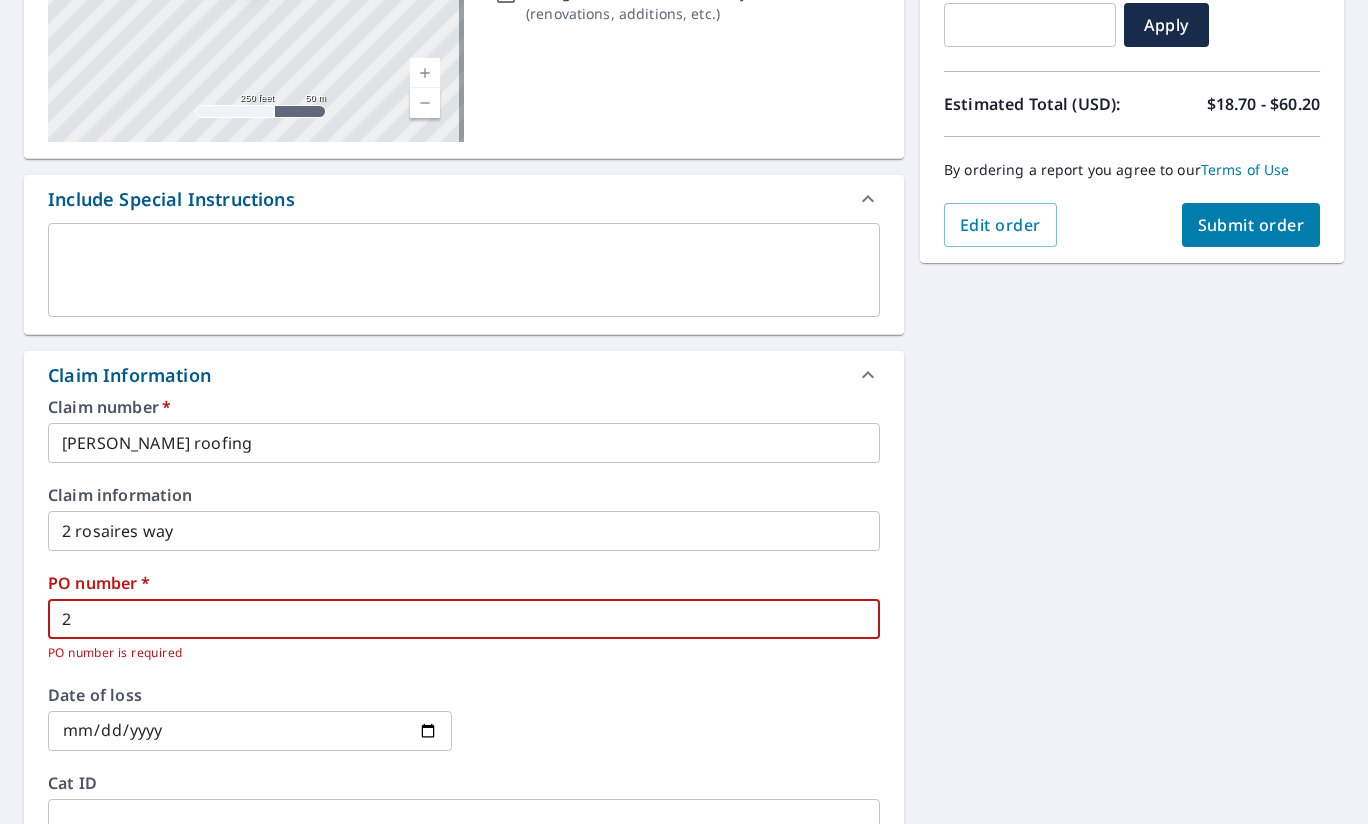 type on "2" 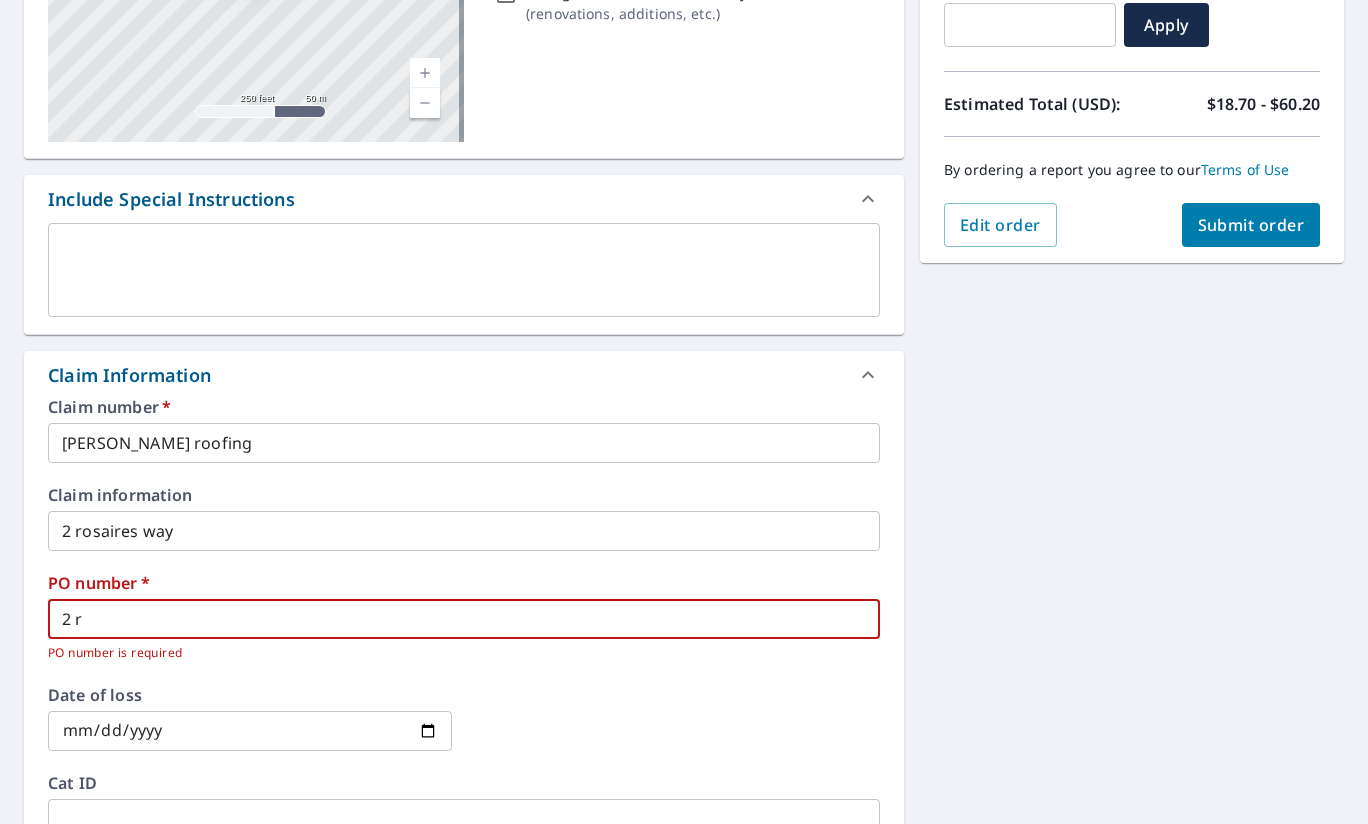 type on "2 ro" 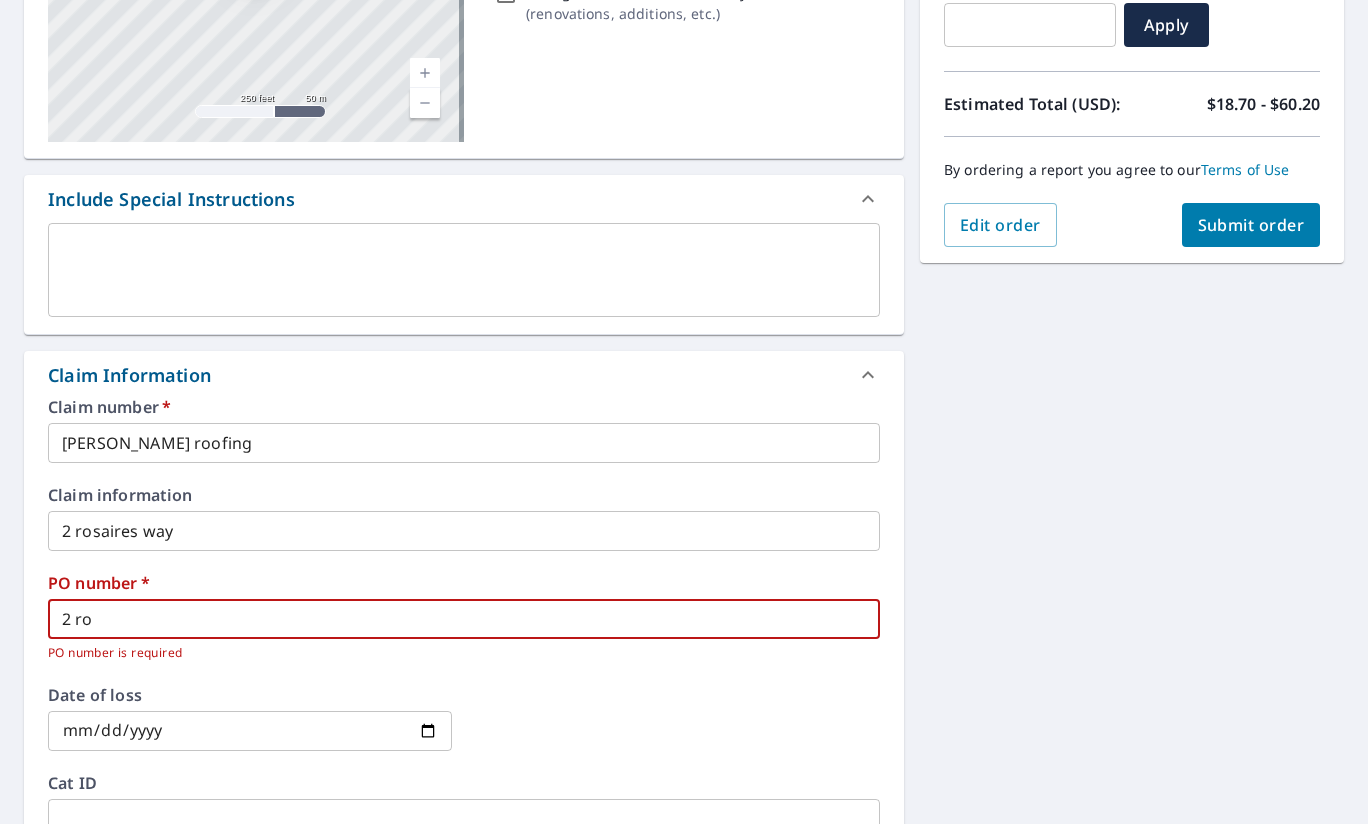 type on "2 ros" 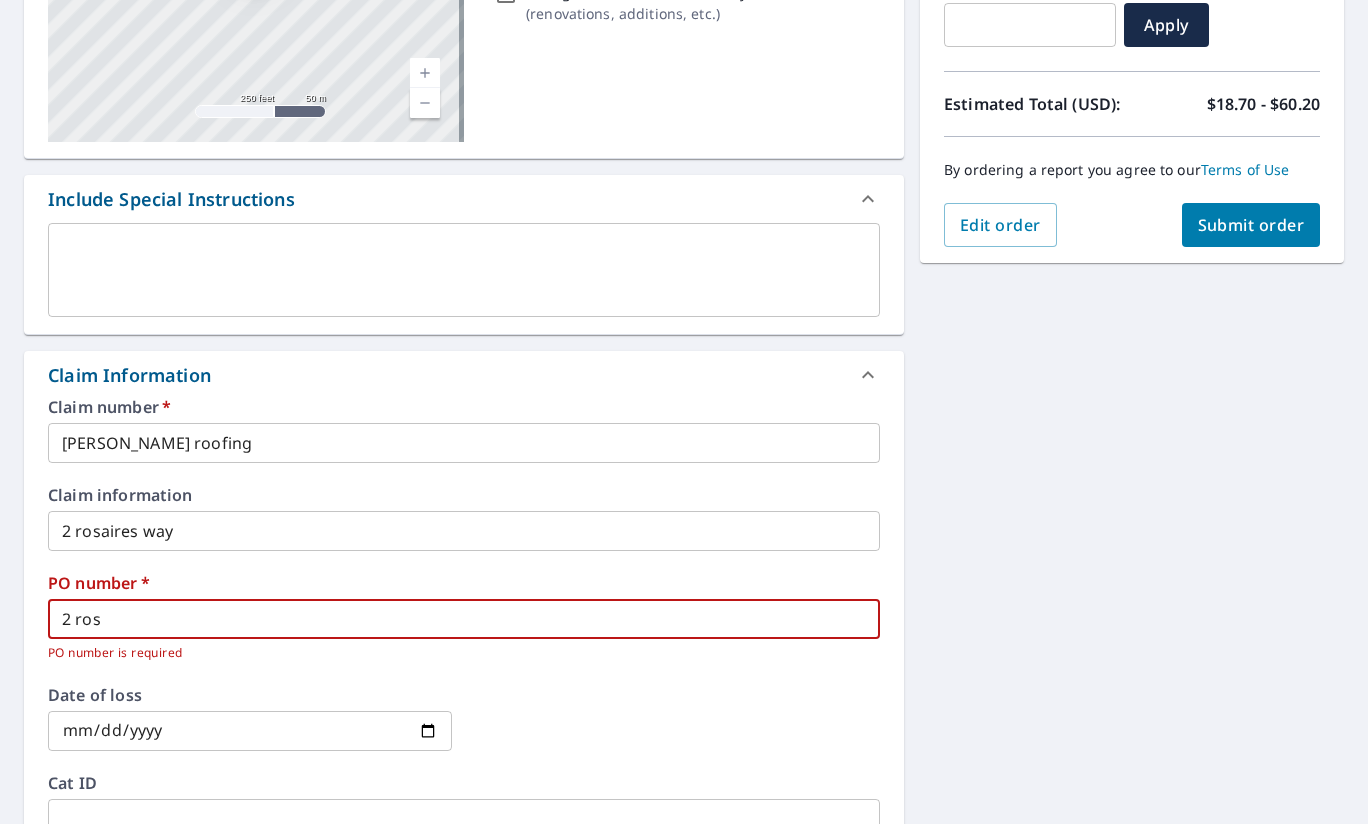 type on "2 [PERSON_NAME]" 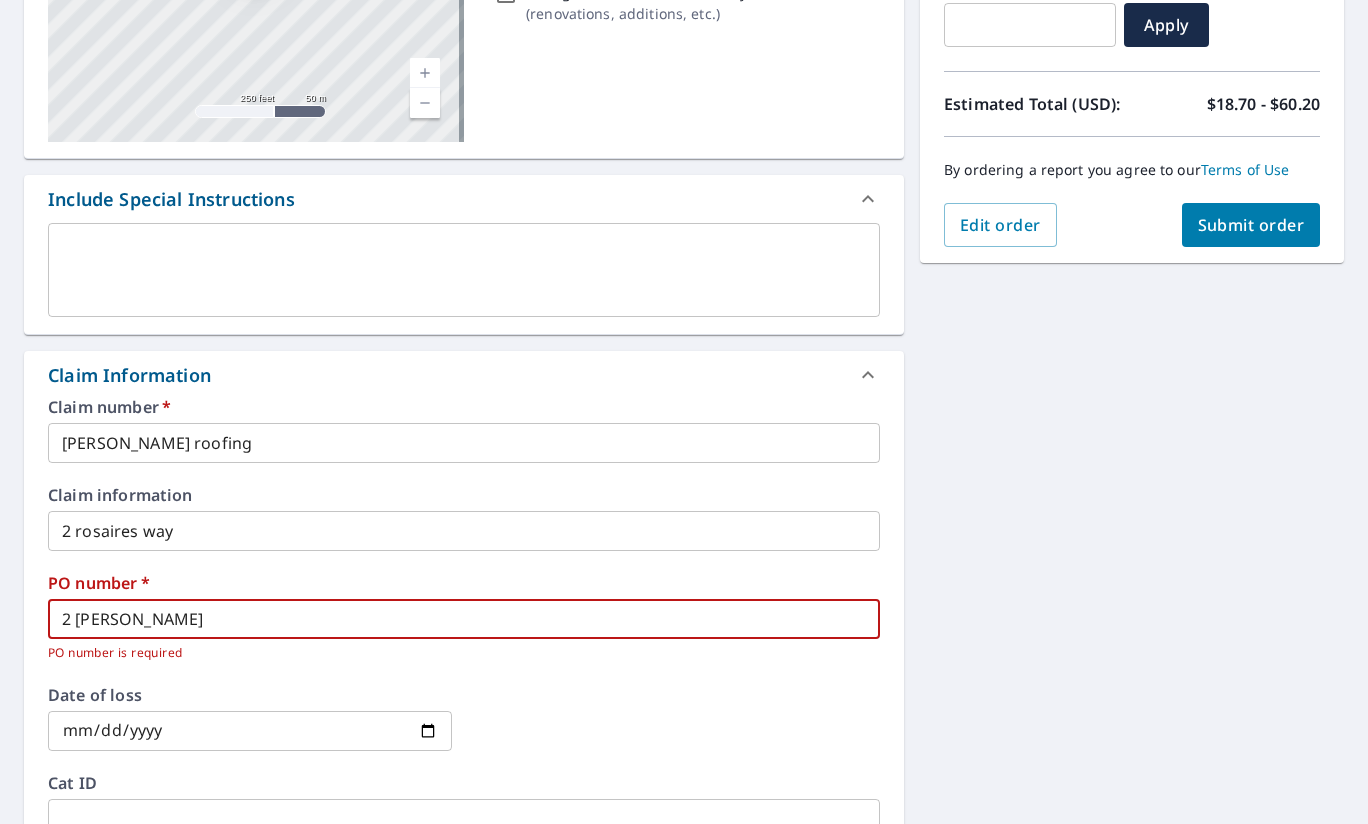 checkbox on "true" 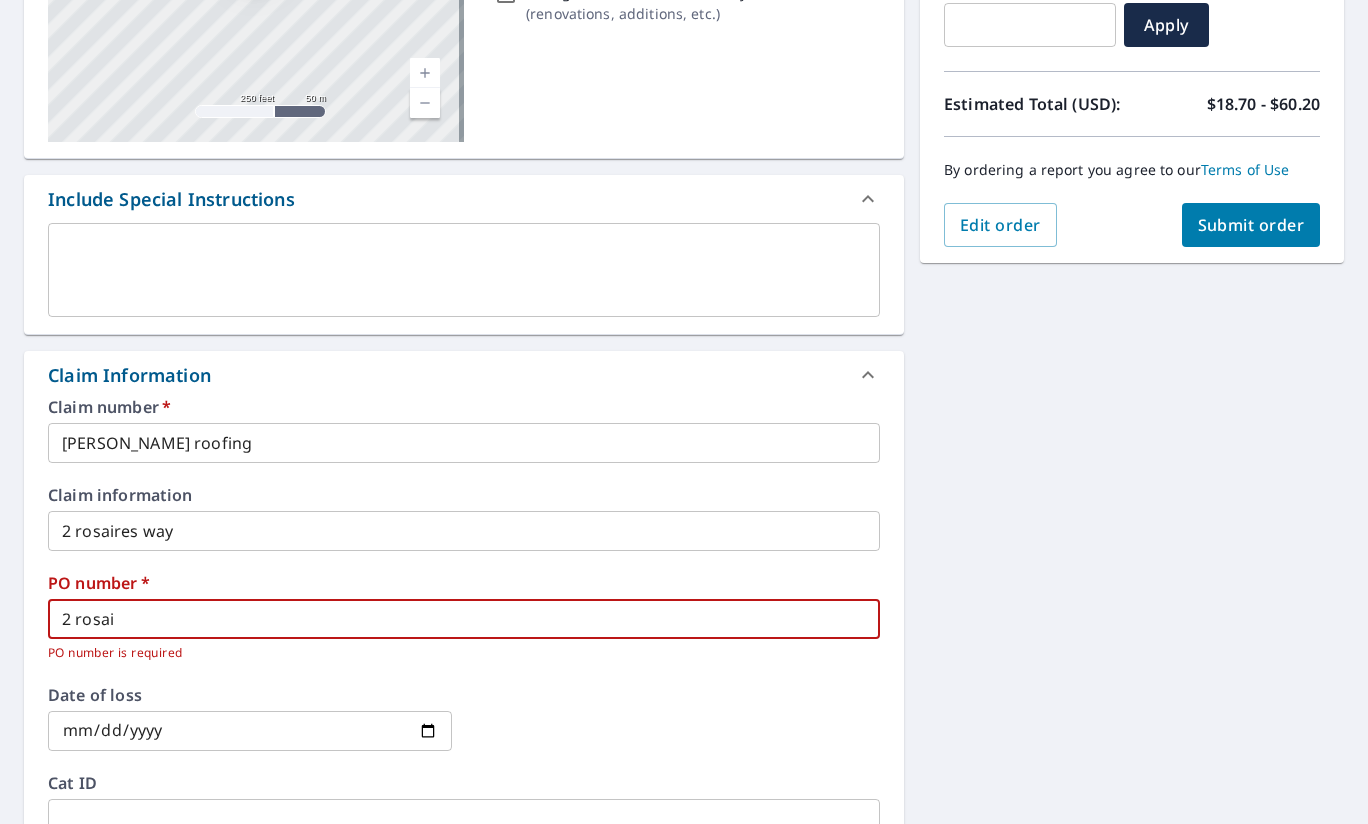 type on "2 rosair" 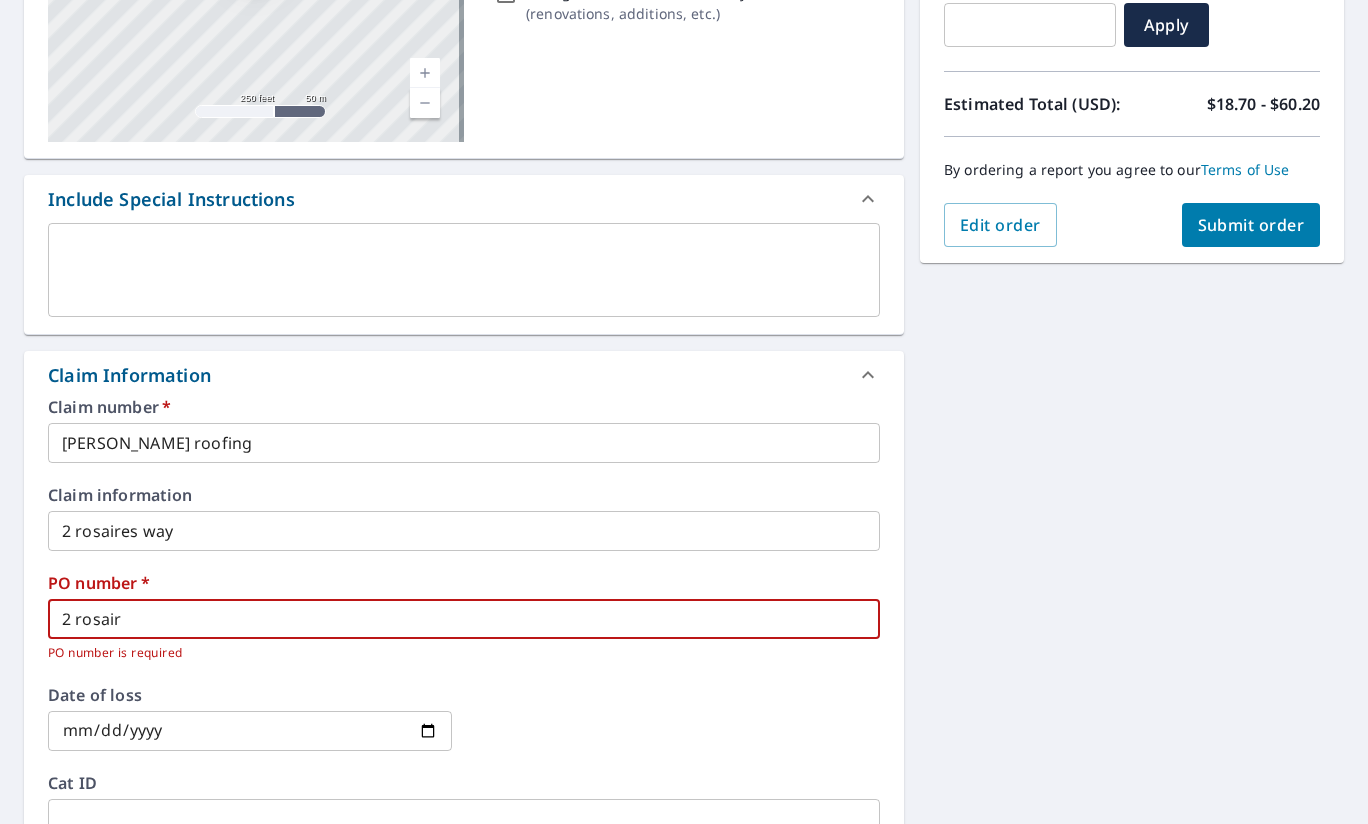 type on "2 [PERSON_NAME]" 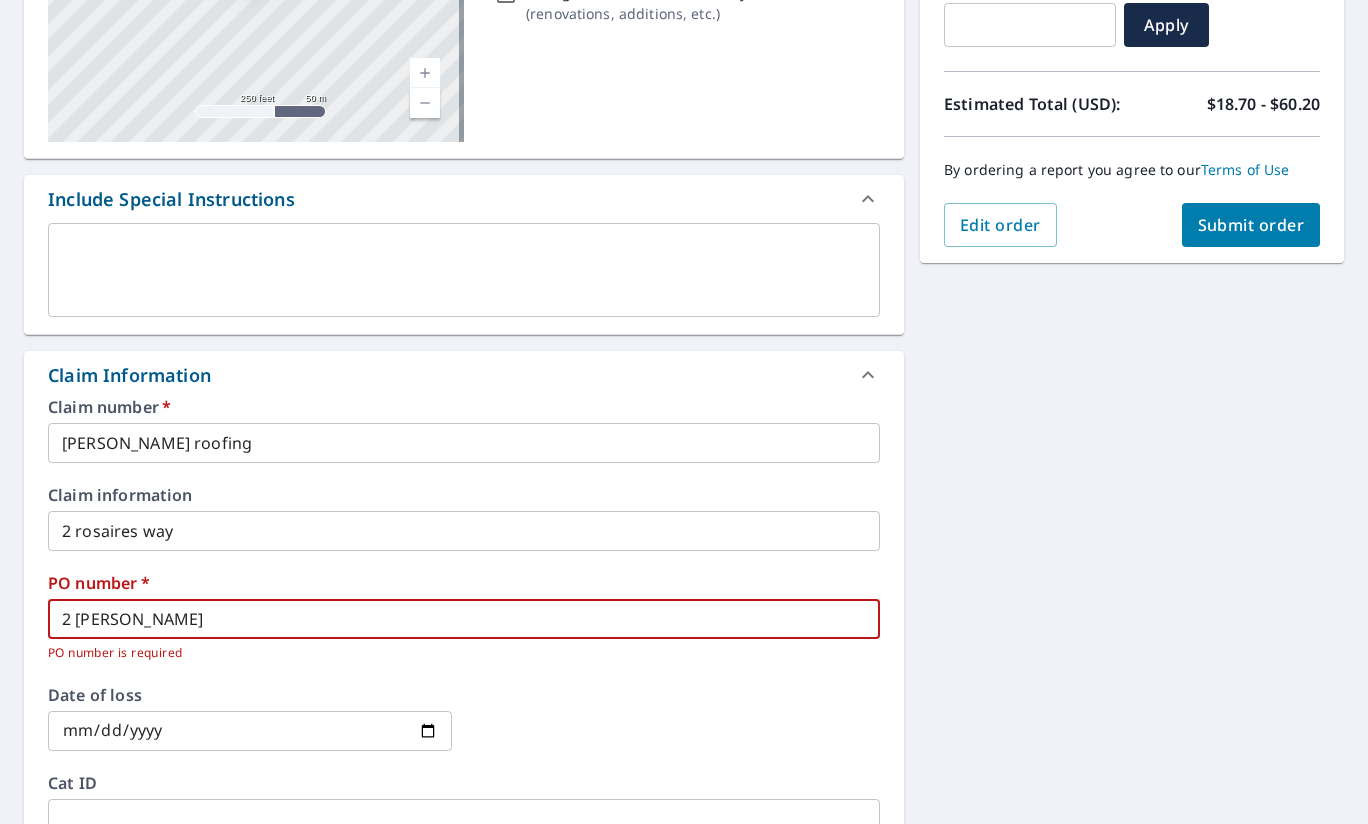 type on "2 rosaires" 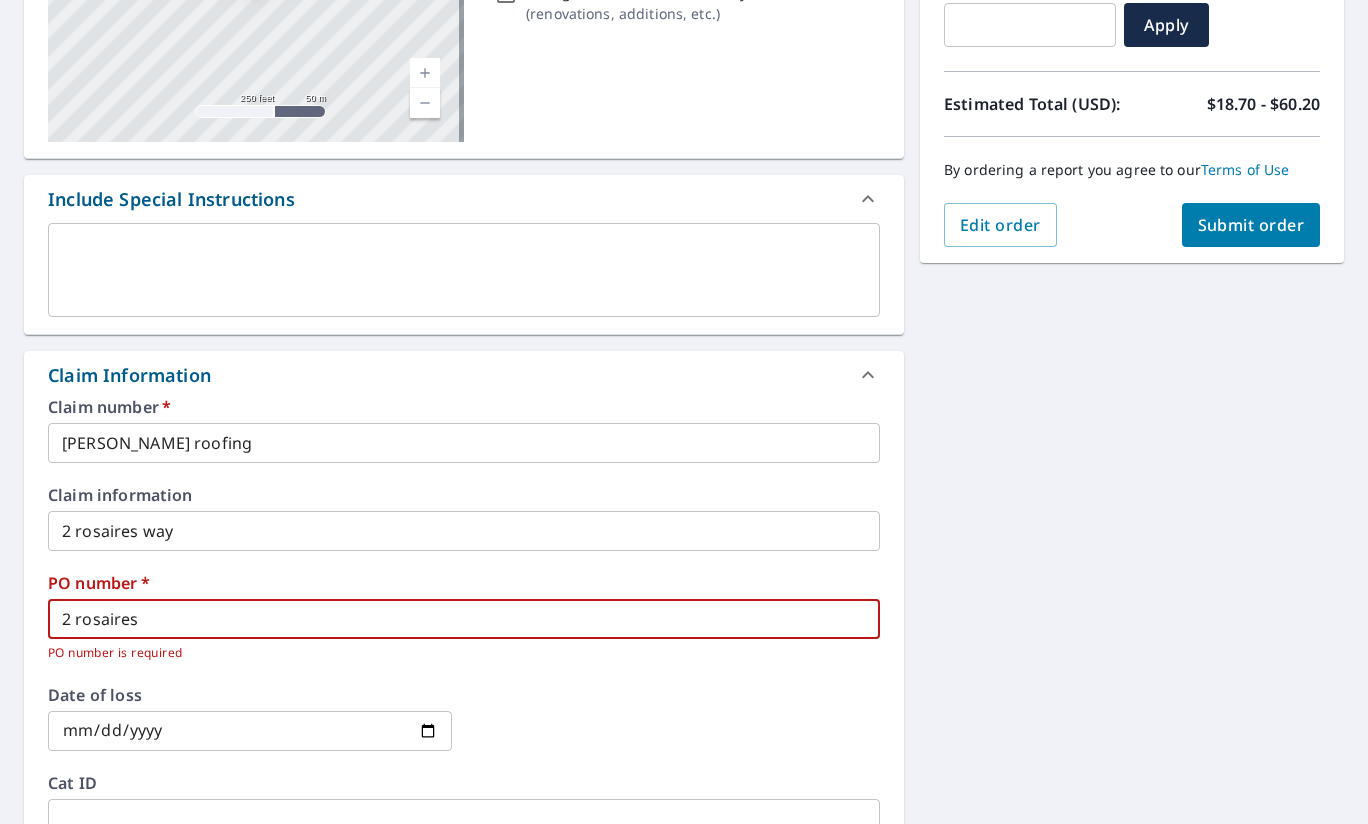 type on "2 rosaires" 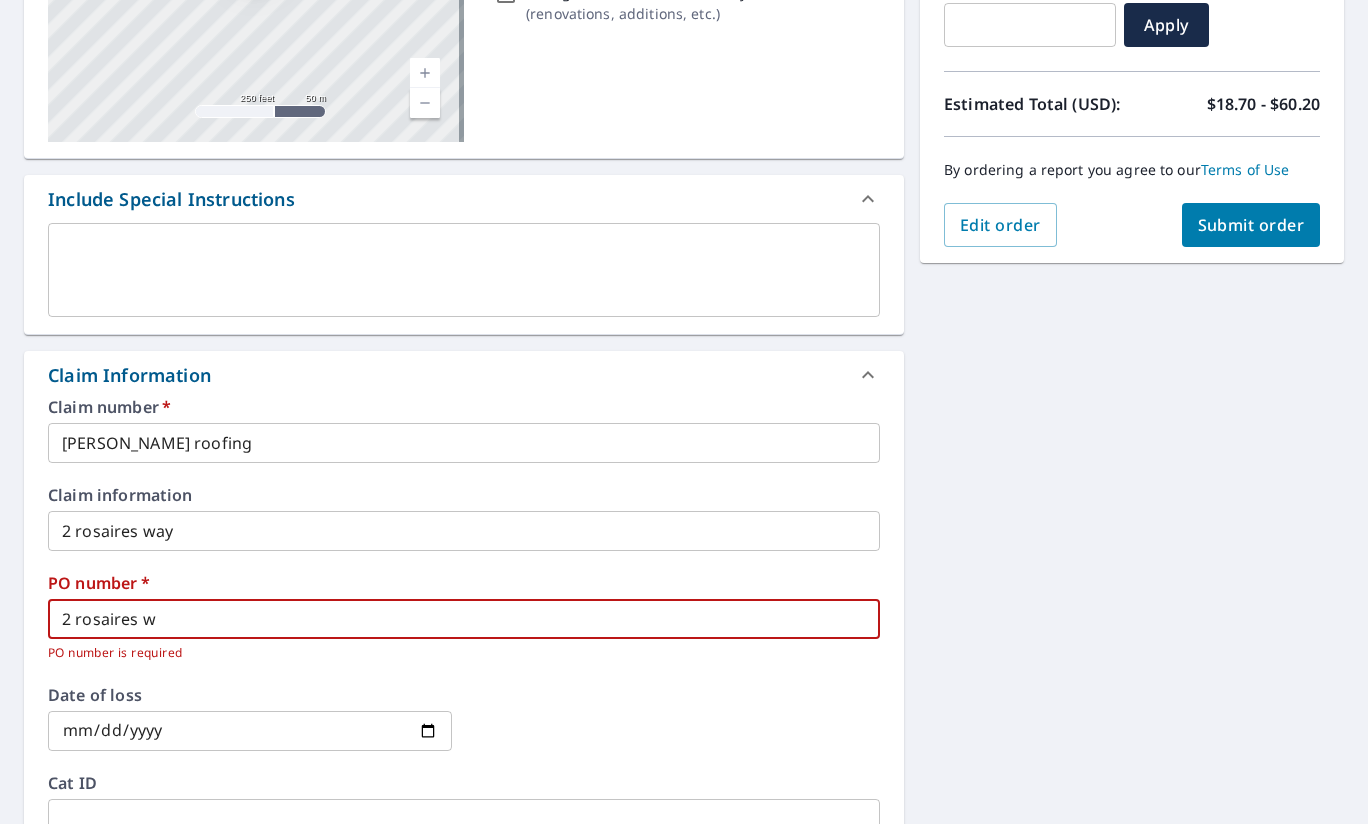 type on "2 rosaires wa" 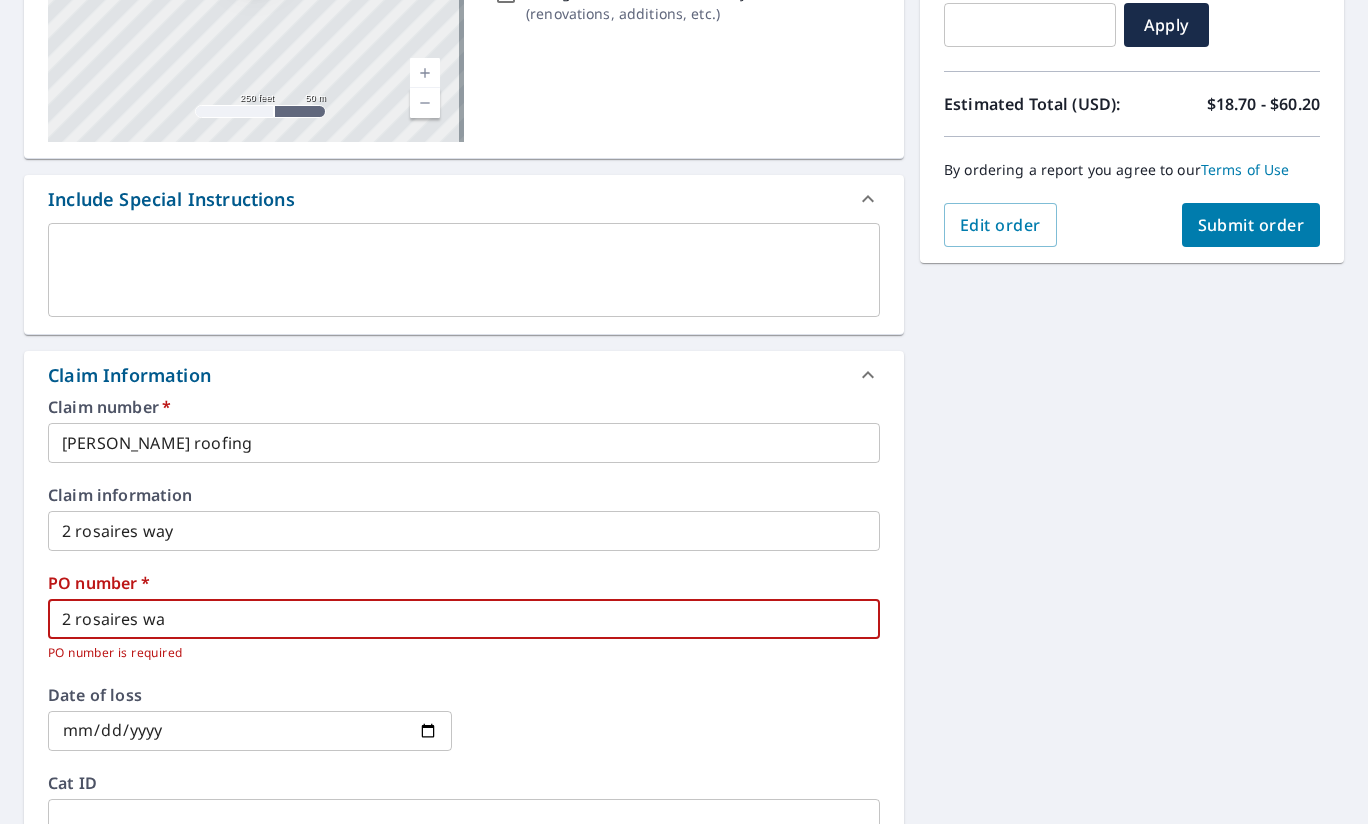 type on "2 rosaires way" 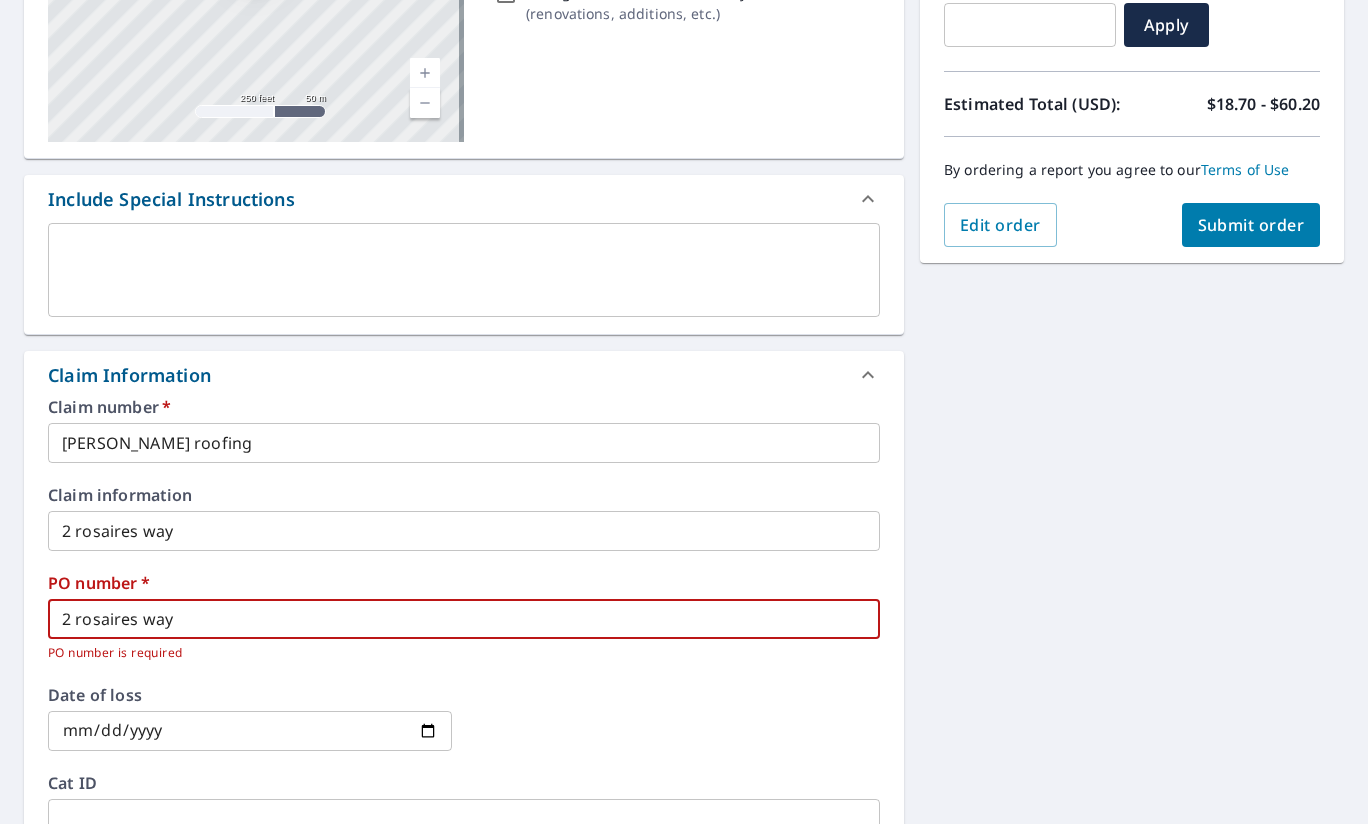 type on "2 rosaires way" 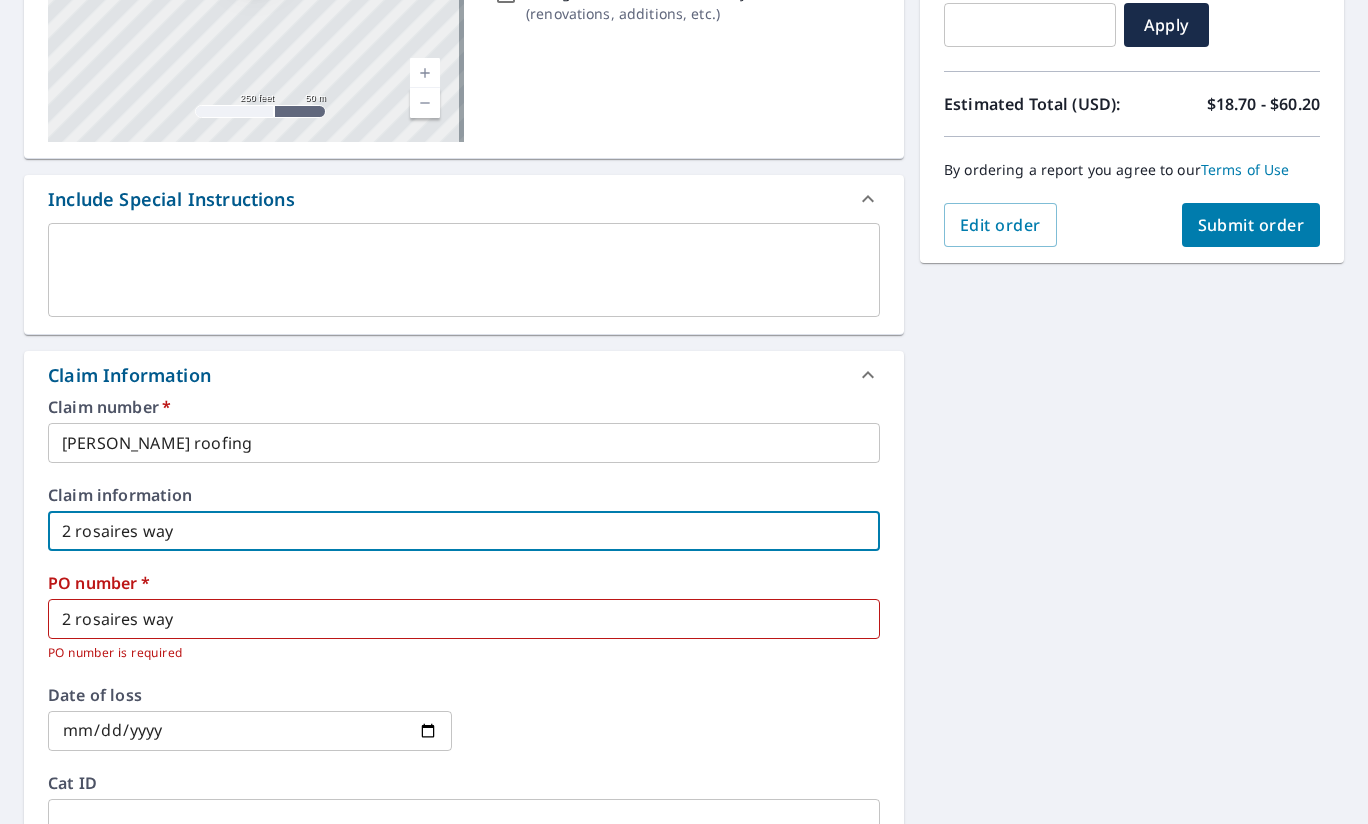type 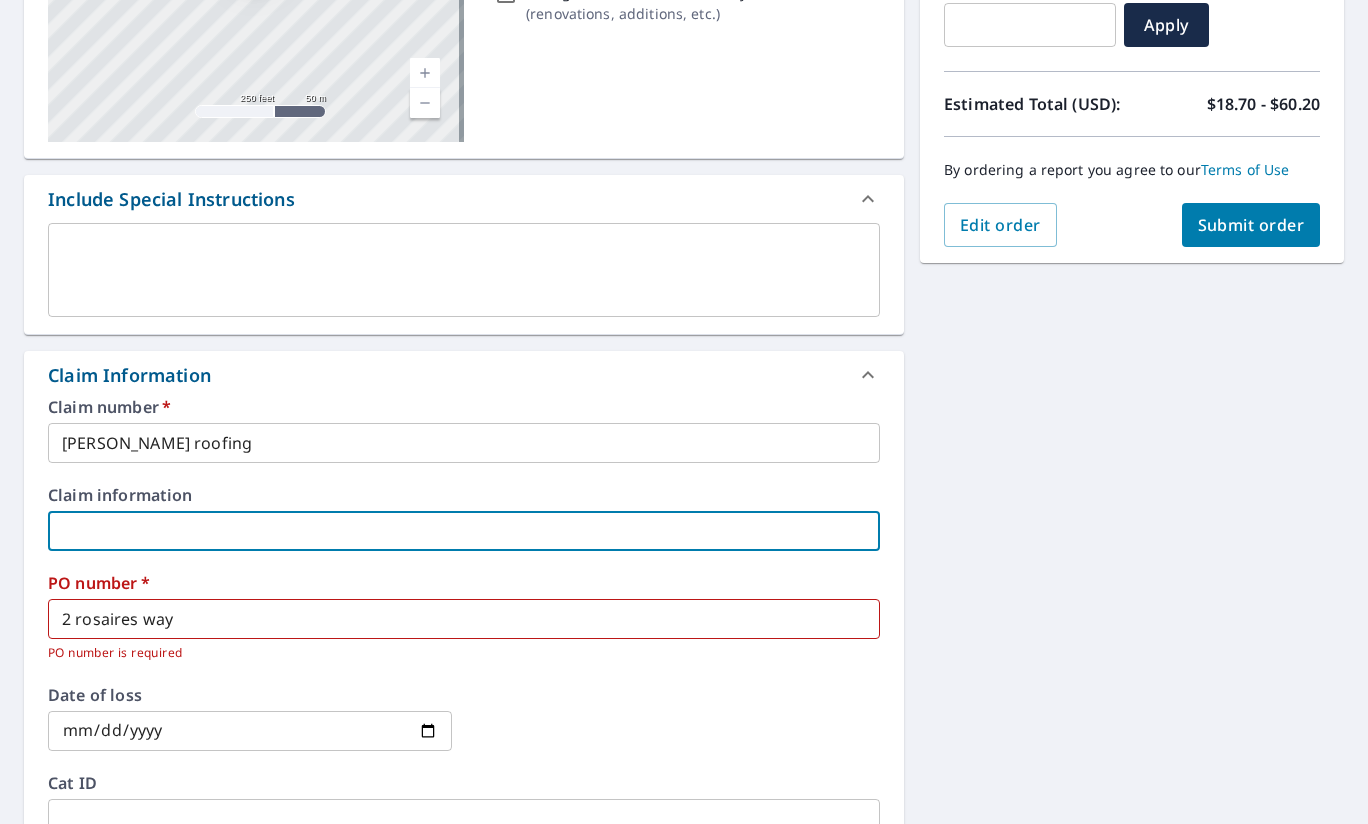 checkbox on "true" 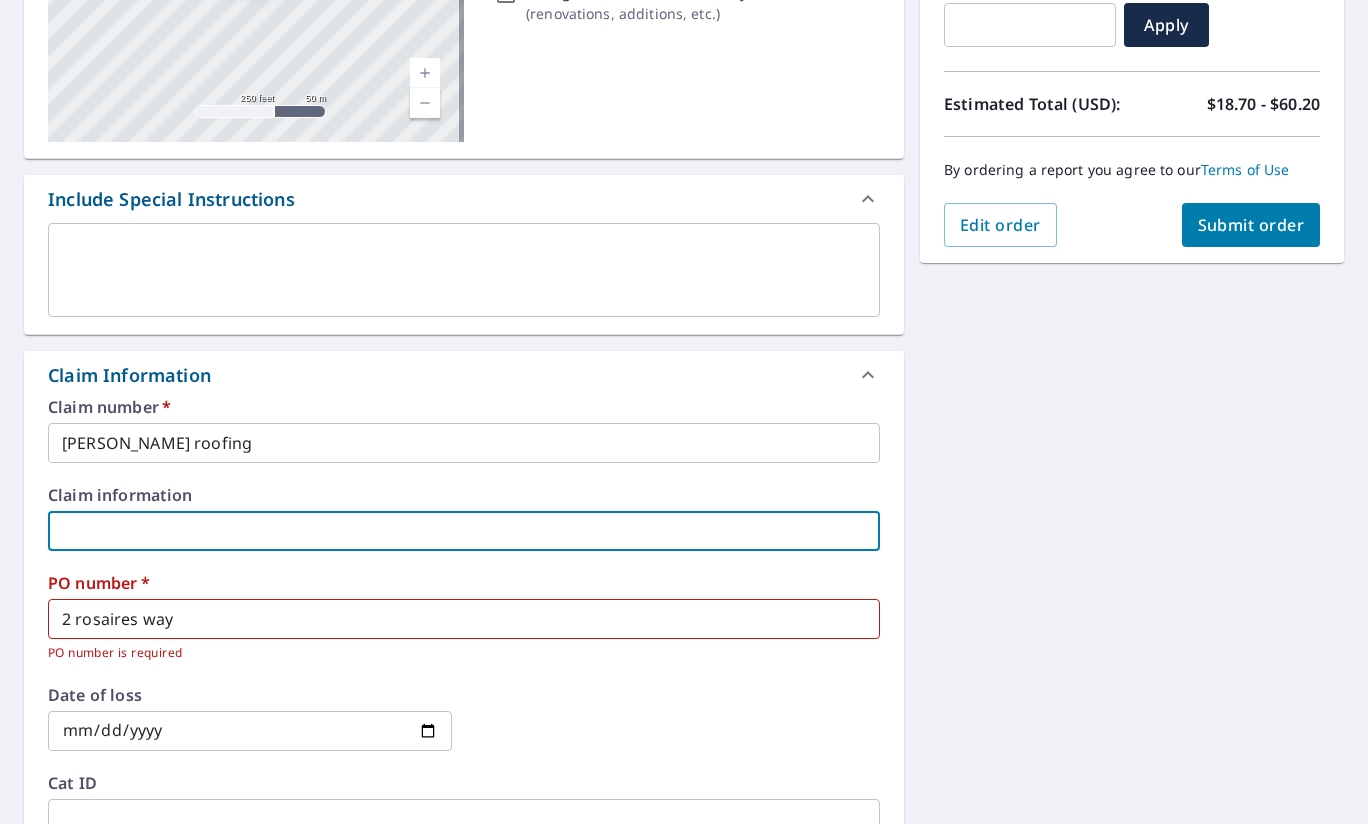 type 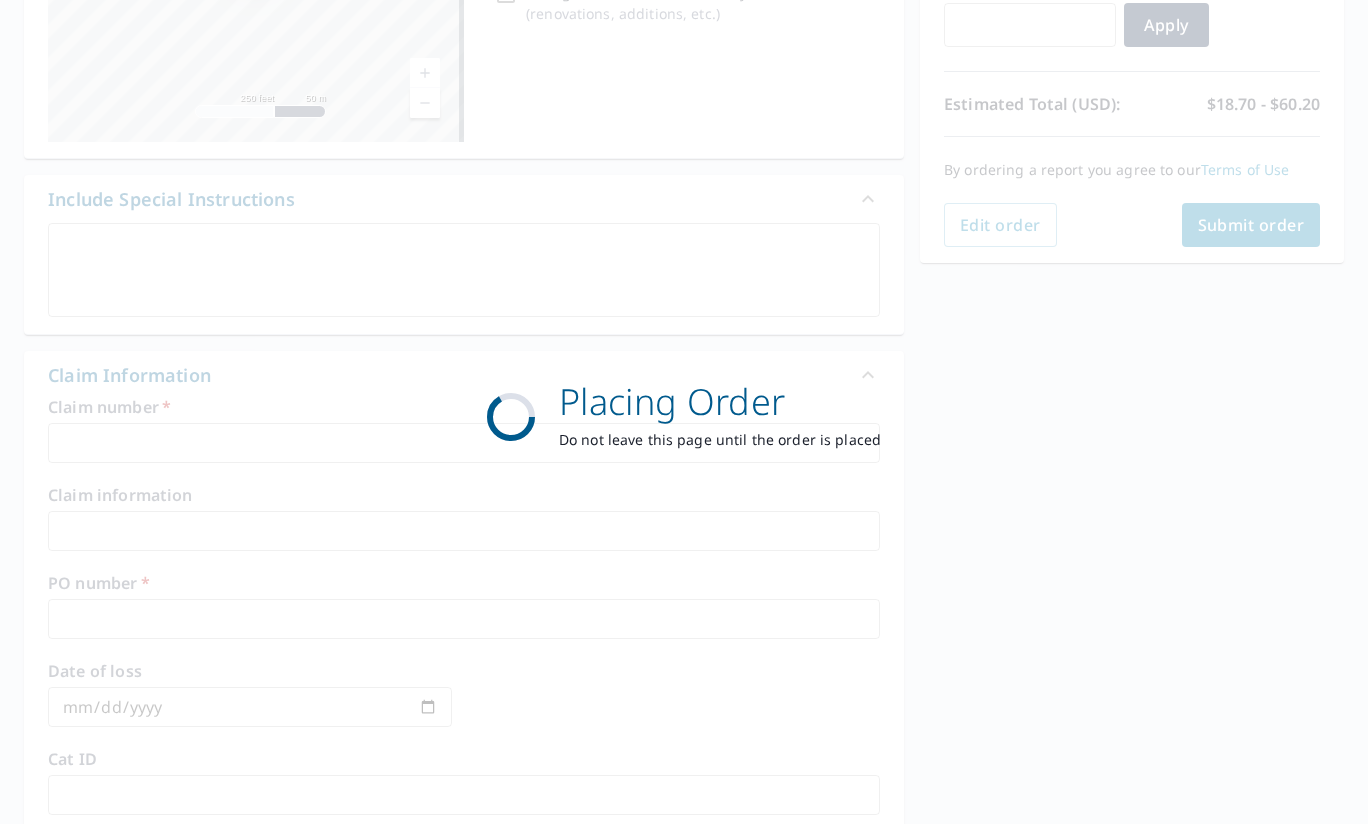 scroll, scrollTop: 352, scrollLeft: 0, axis: vertical 